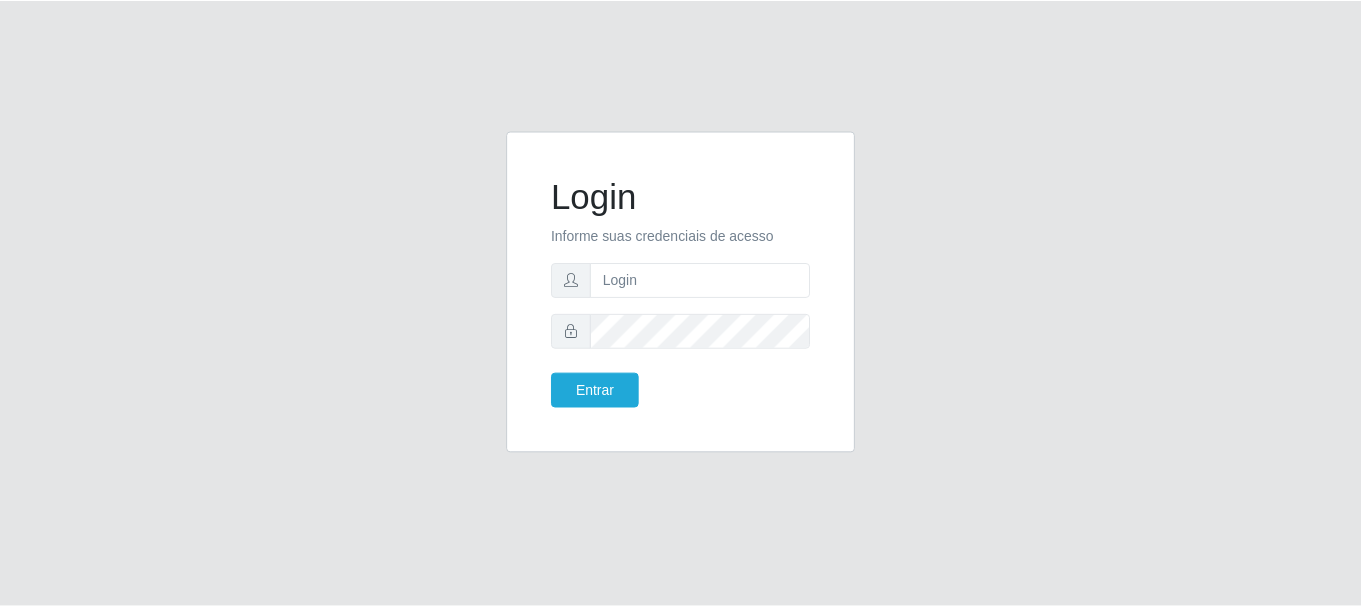 scroll, scrollTop: 0, scrollLeft: 0, axis: both 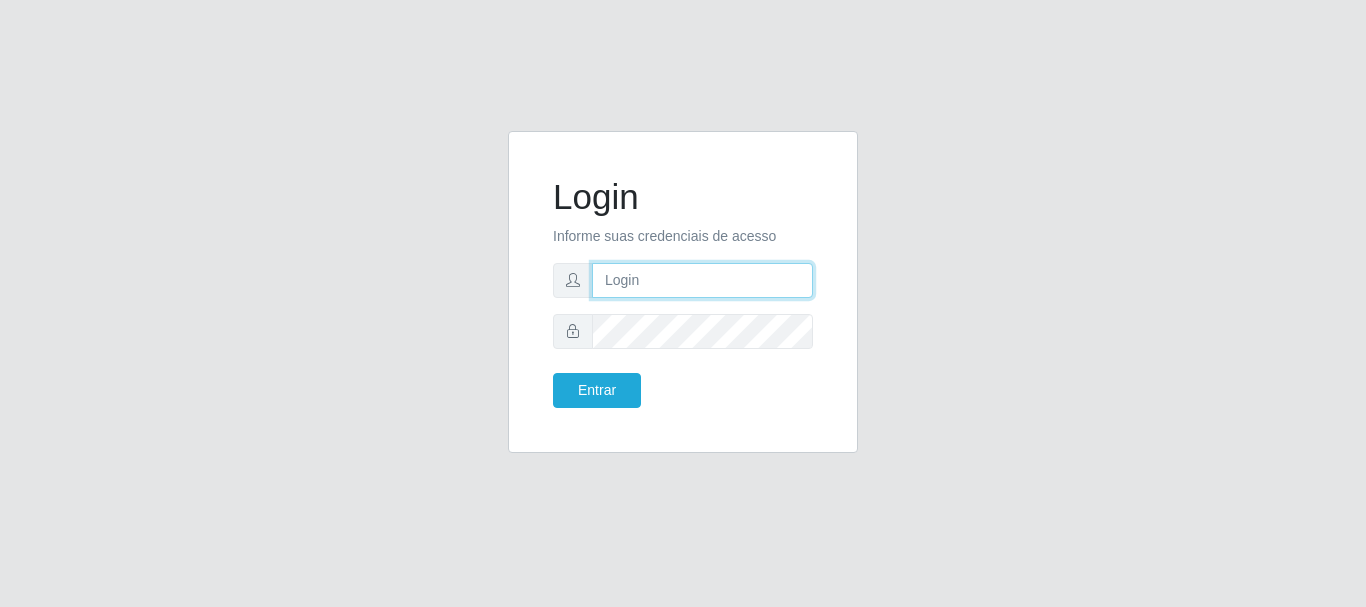 click at bounding box center (702, 280) 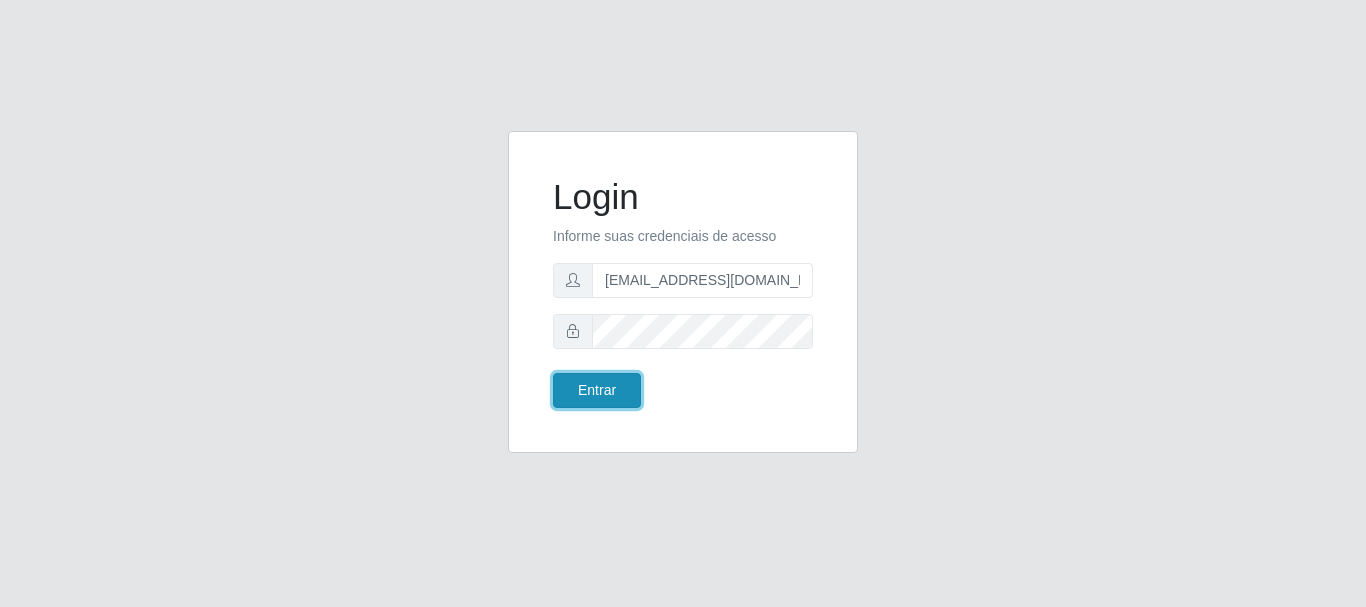 click on "Entrar" at bounding box center [597, 390] 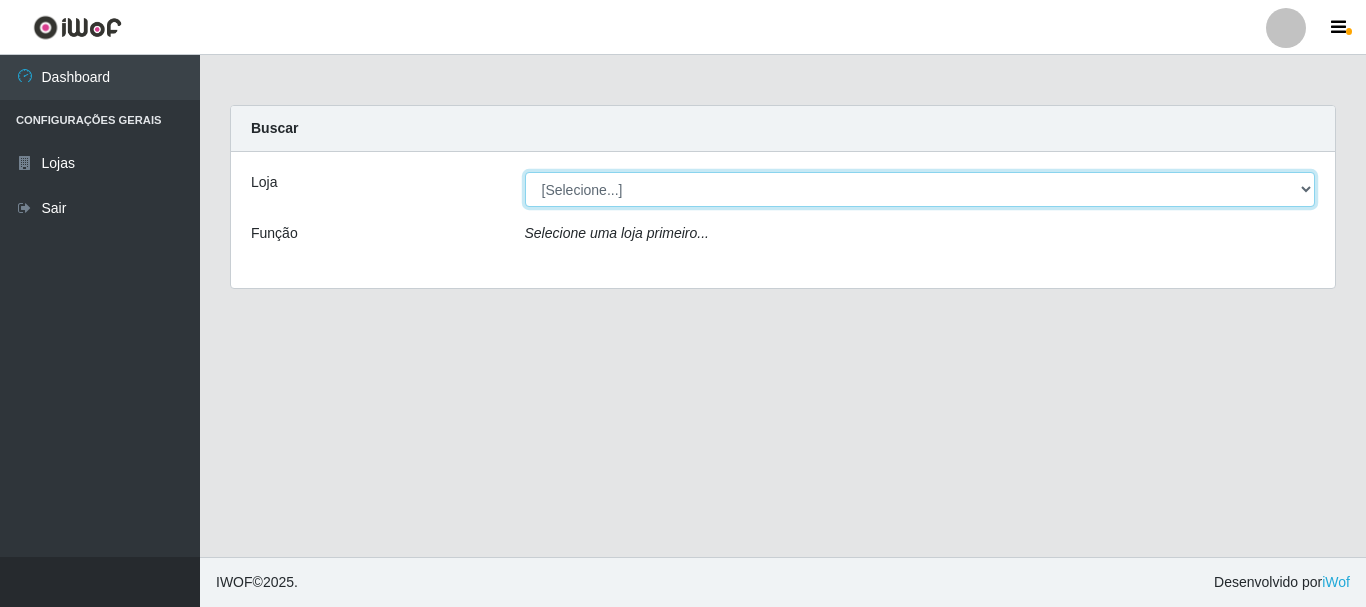 drag, startPoint x: 1313, startPoint y: 184, endPoint x: 1279, endPoint y: 198, distance: 36.769554 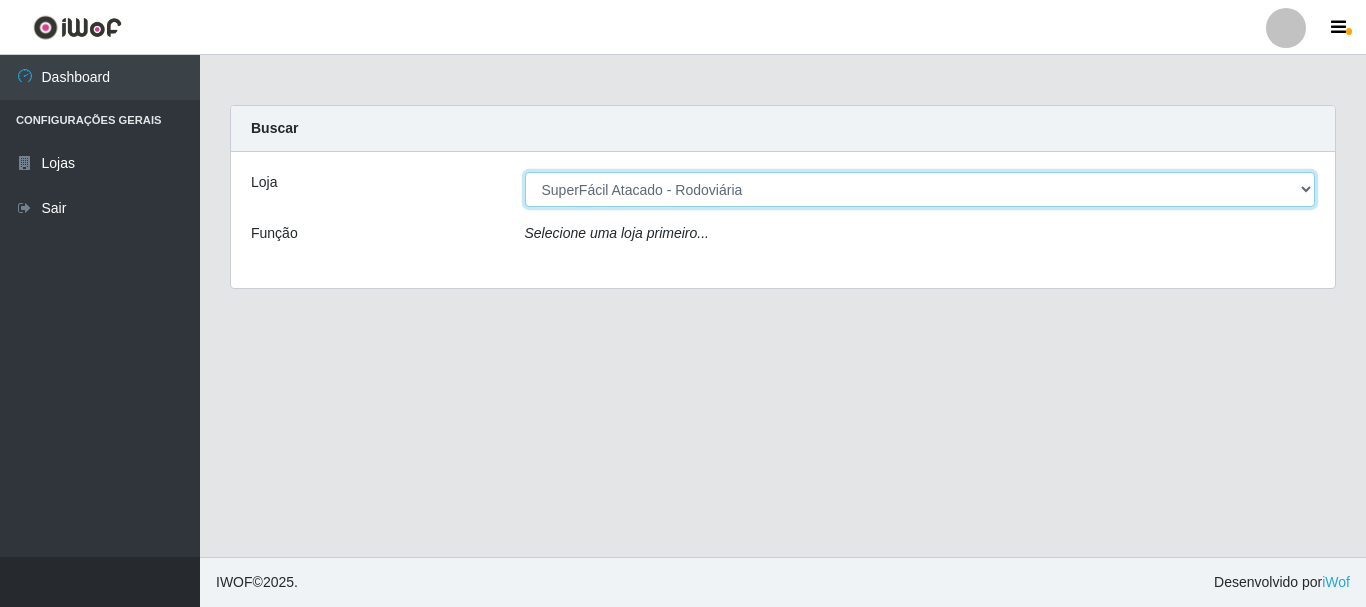 click on "[Selecione...] SuperFácil Atacado - Rodoviária" at bounding box center [920, 189] 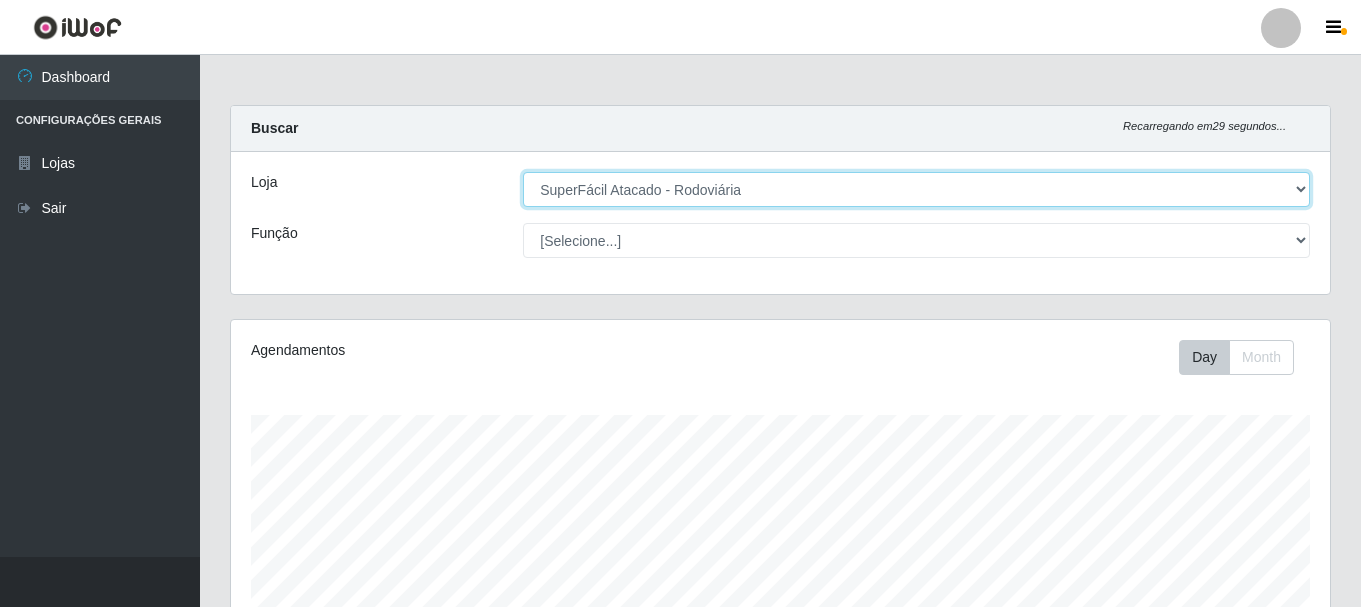 scroll, scrollTop: 999585, scrollLeft: 998901, axis: both 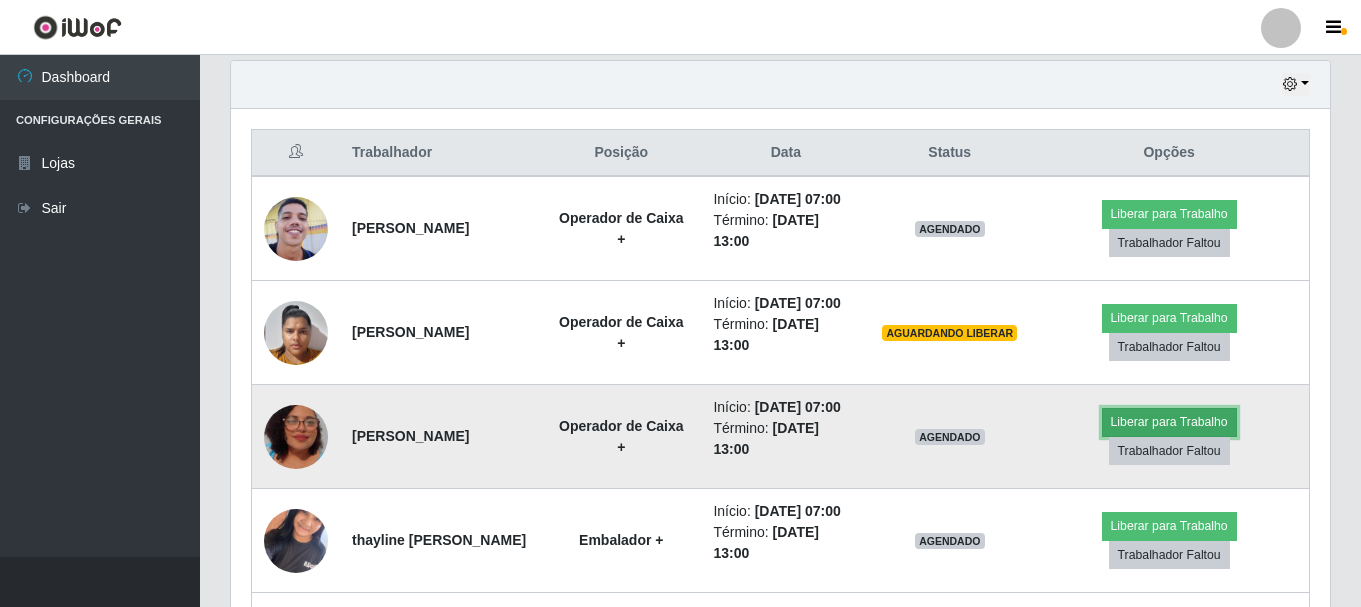 click on "Liberar para Trabalho" at bounding box center (1169, 422) 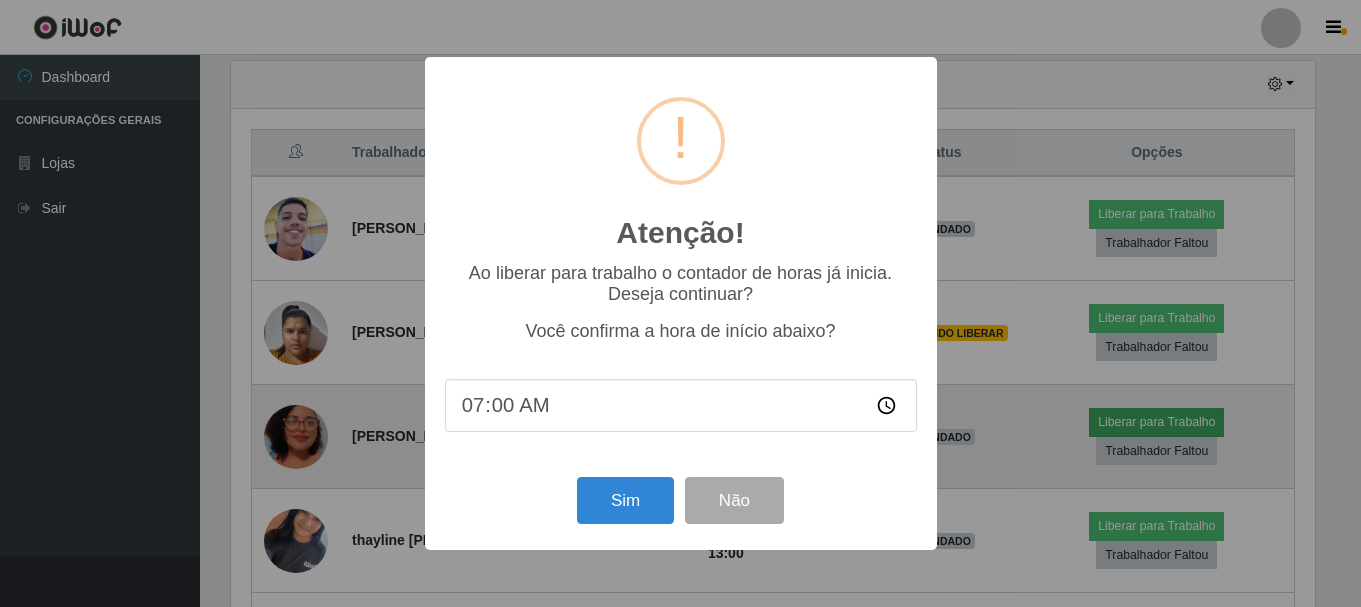 scroll, scrollTop: 999585, scrollLeft: 998911, axis: both 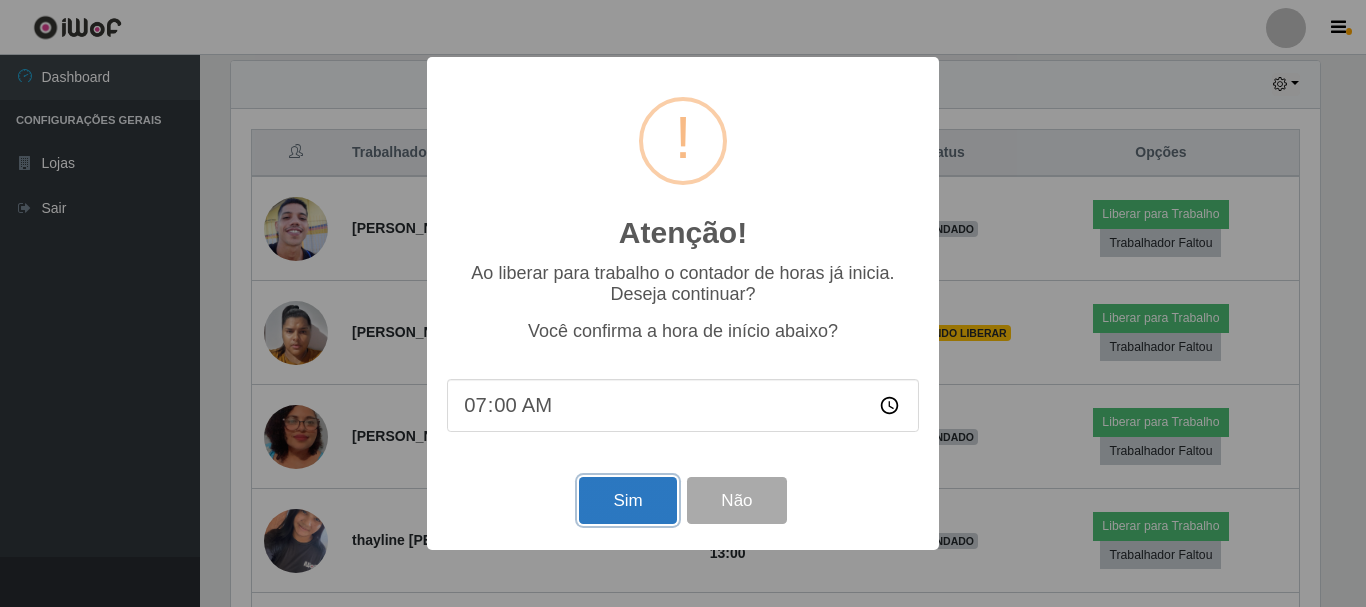 click on "Sim" at bounding box center [627, 500] 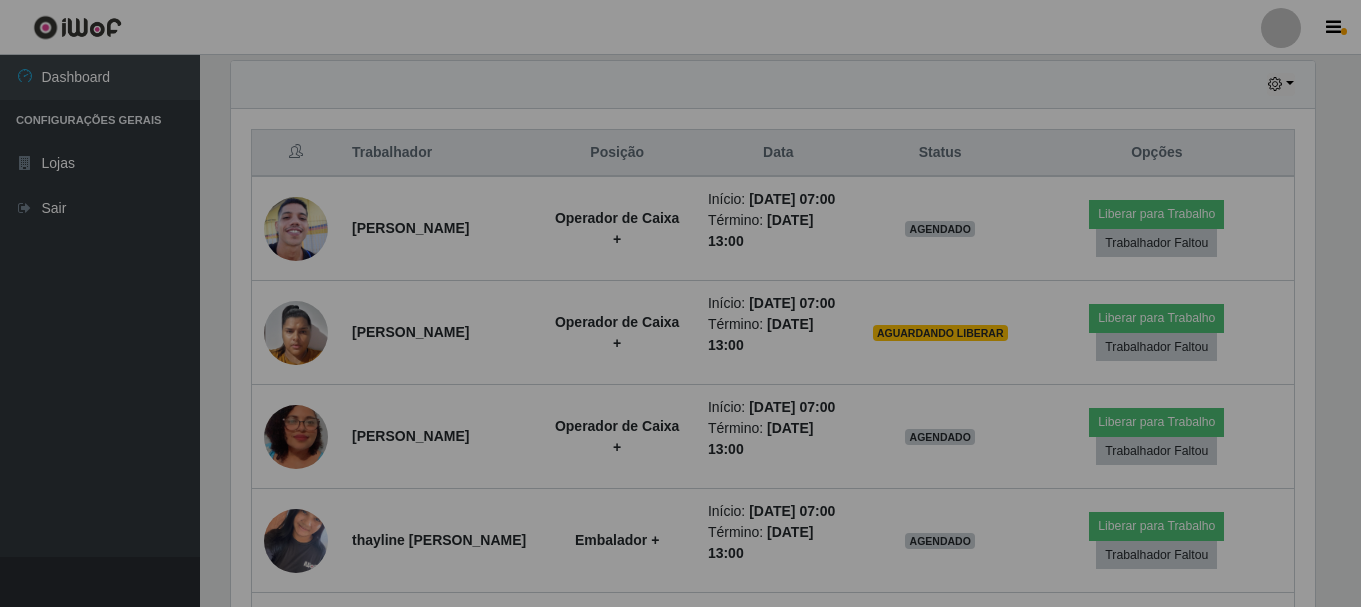 scroll, scrollTop: 999585, scrollLeft: 998901, axis: both 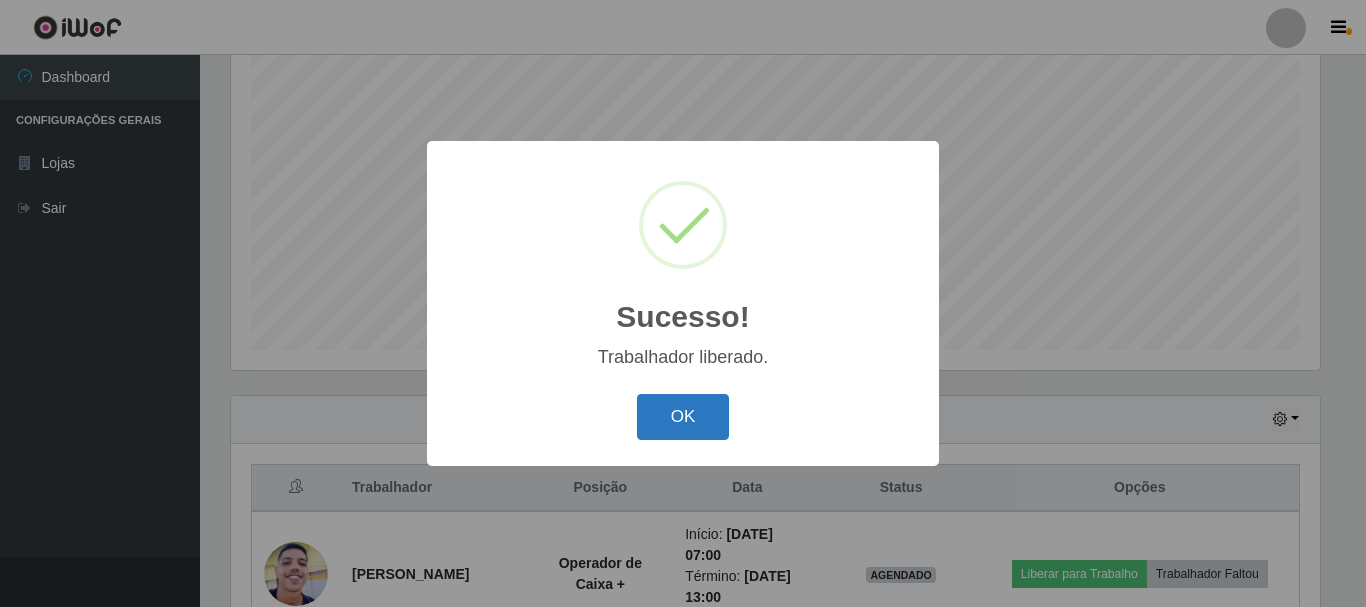 click on "OK" at bounding box center (683, 417) 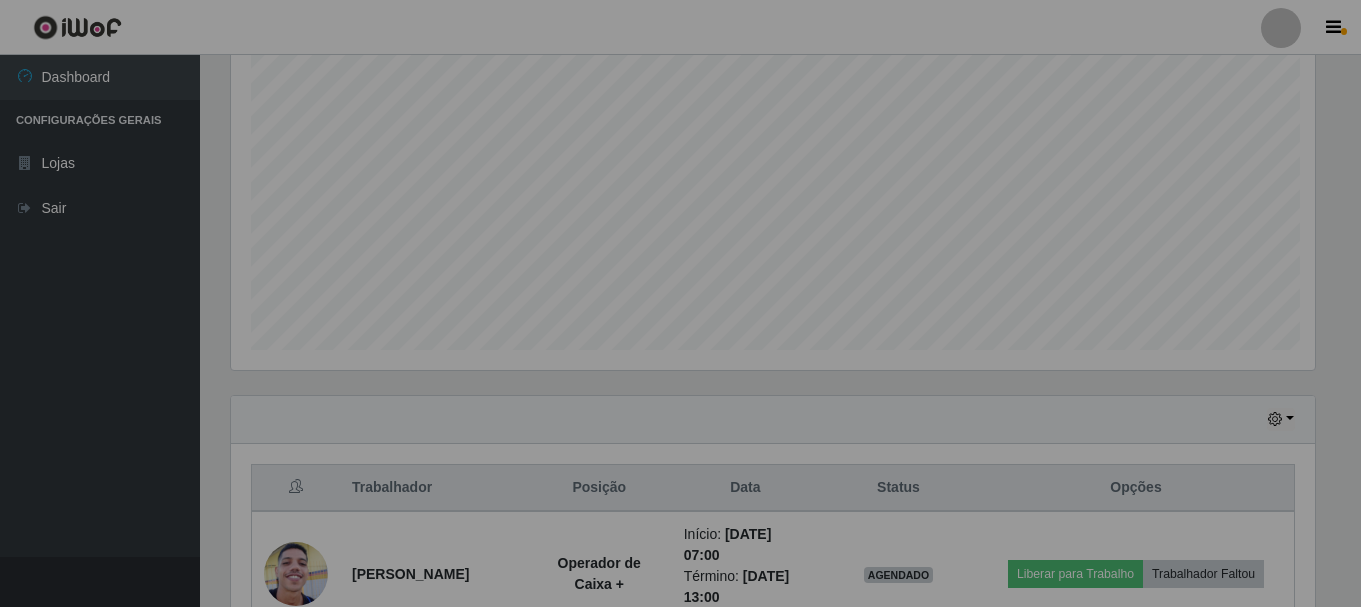 scroll, scrollTop: 999585, scrollLeft: 998901, axis: both 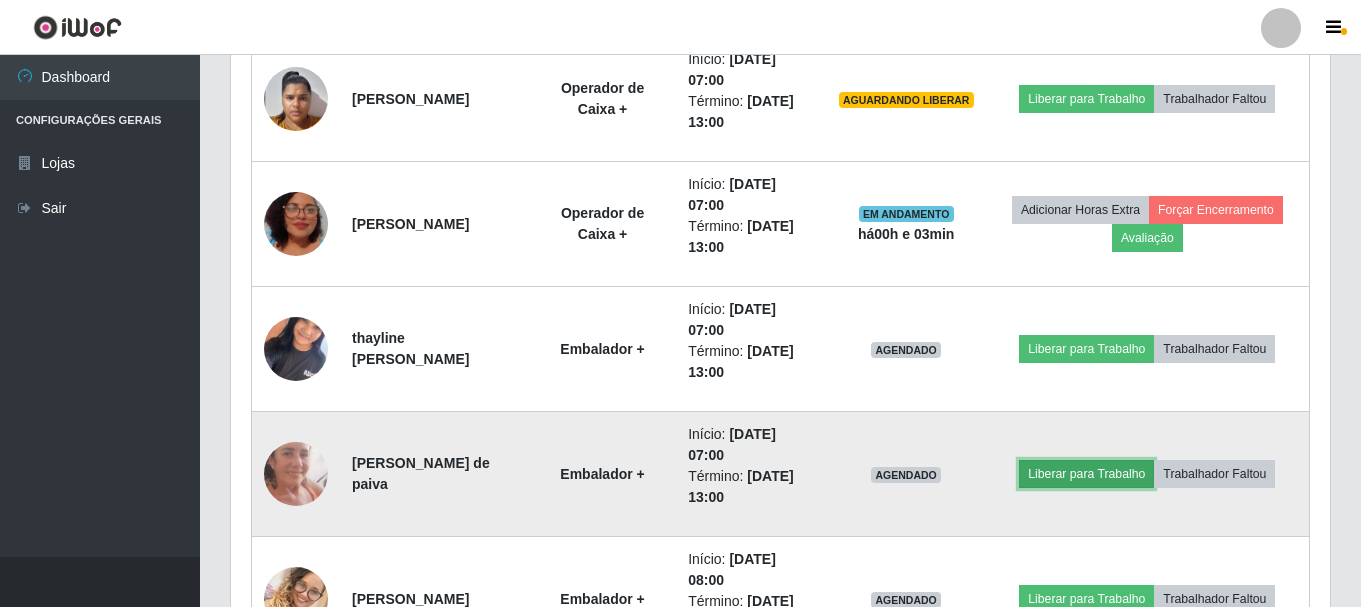 click on "Liberar para Trabalho" at bounding box center [1086, 474] 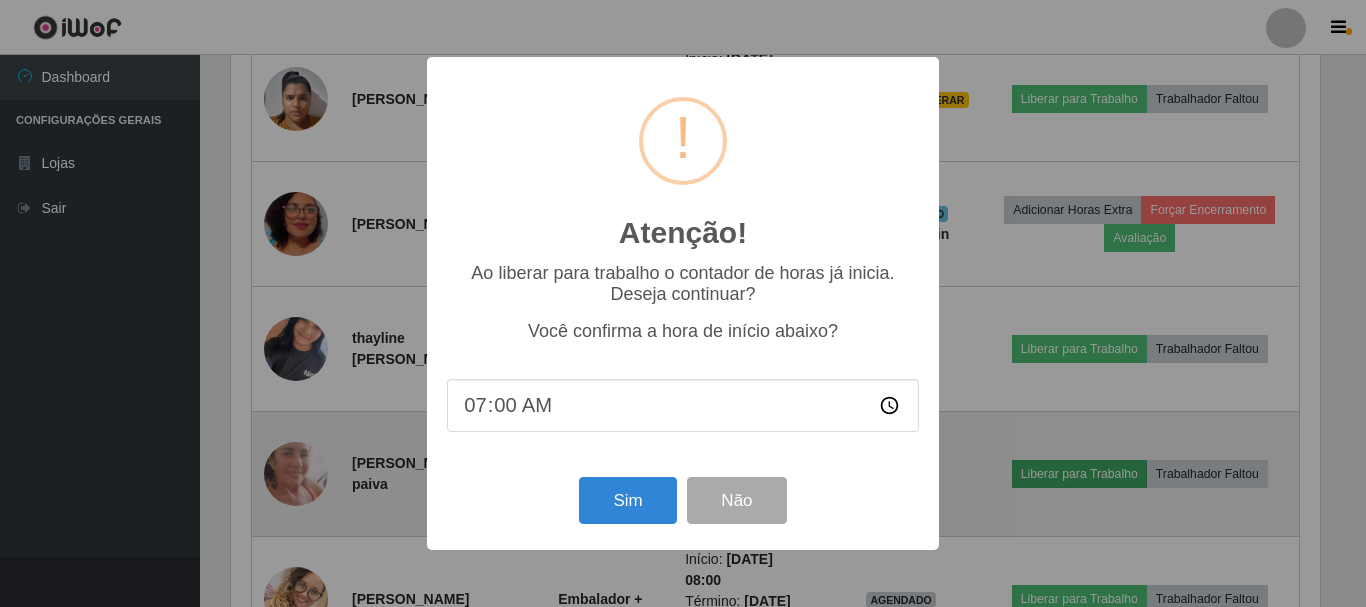 scroll, scrollTop: 999585, scrollLeft: 998911, axis: both 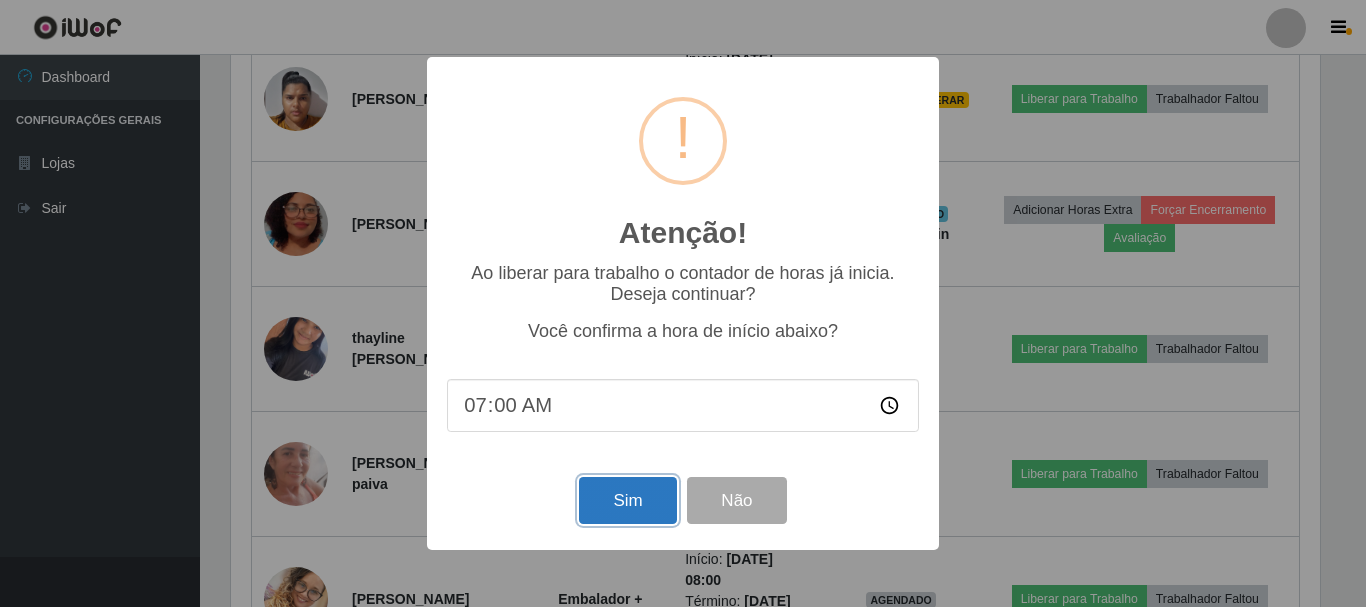 click on "Sim" at bounding box center (627, 500) 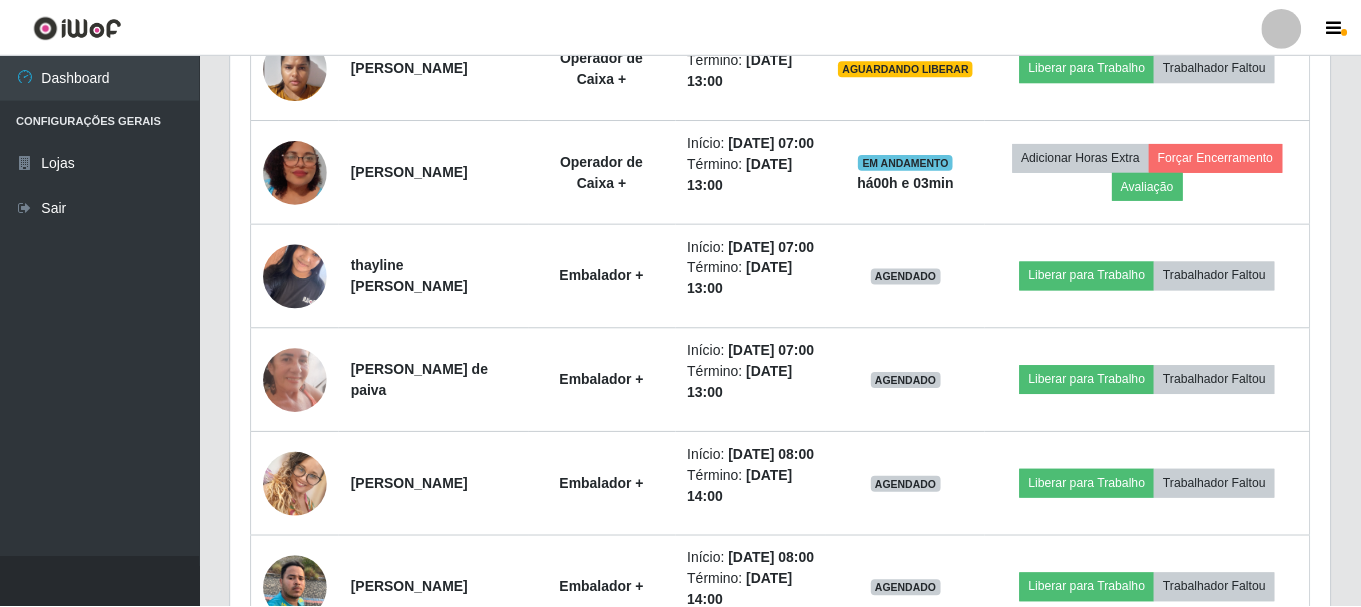 scroll, scrollTop: 999585, scrollLeft: 998901, axis: both 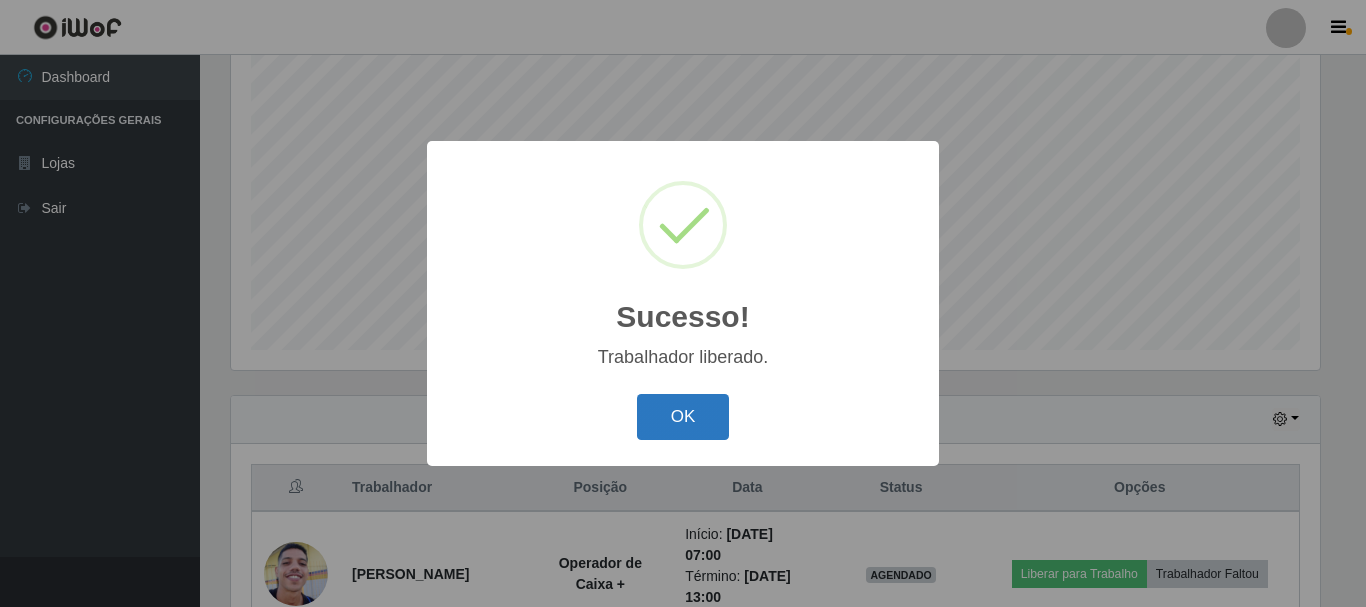 click on "OK" at bounding box center (683, 417) 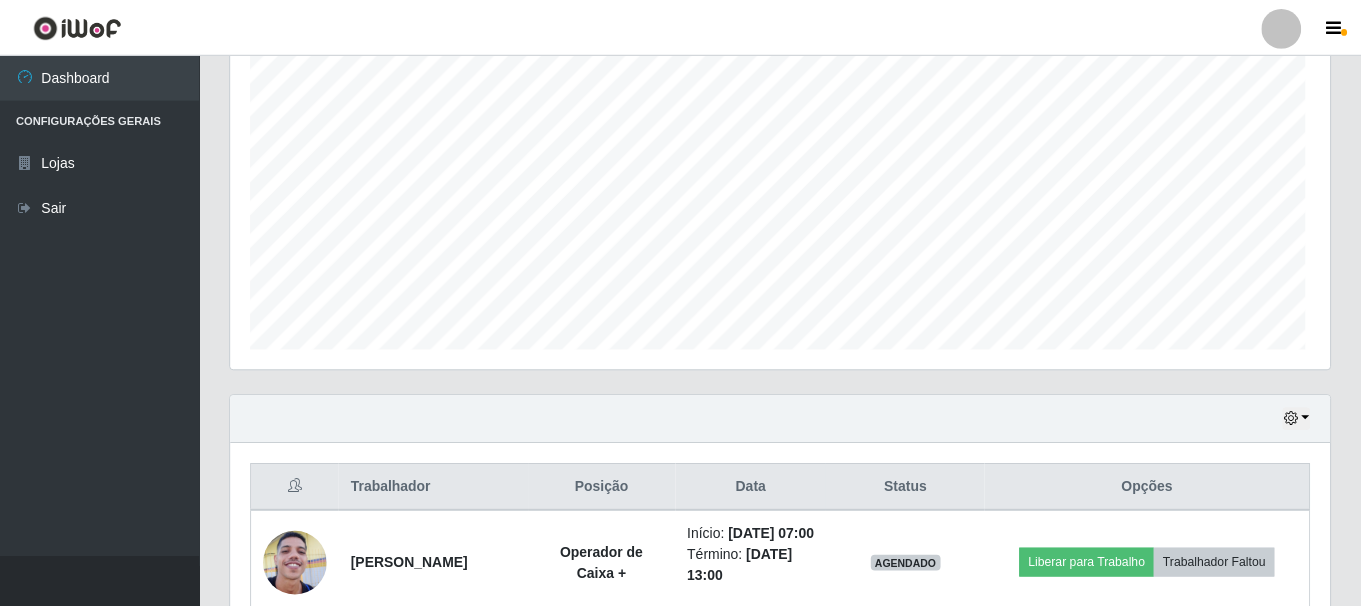 scroll, scrollTop: 999585, scrollLeft: 998901, axis: both 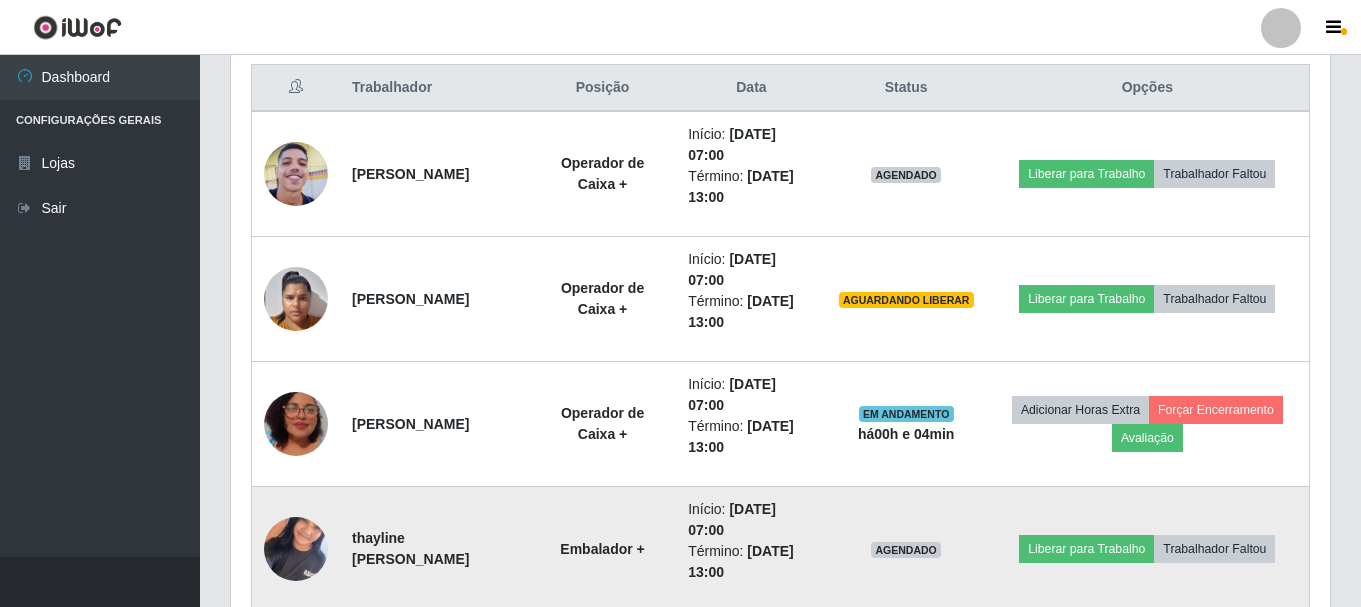 click at bounding box center [296, 548] 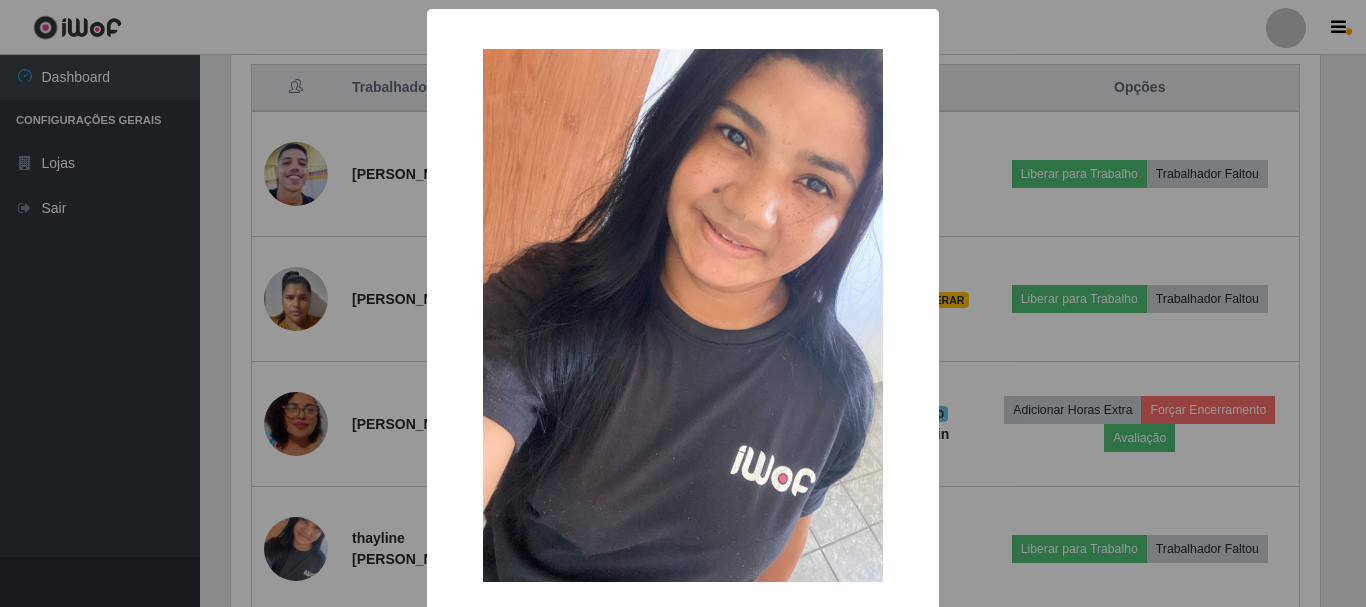 click on "× OK Cancel" at bounding box center [683, 303] 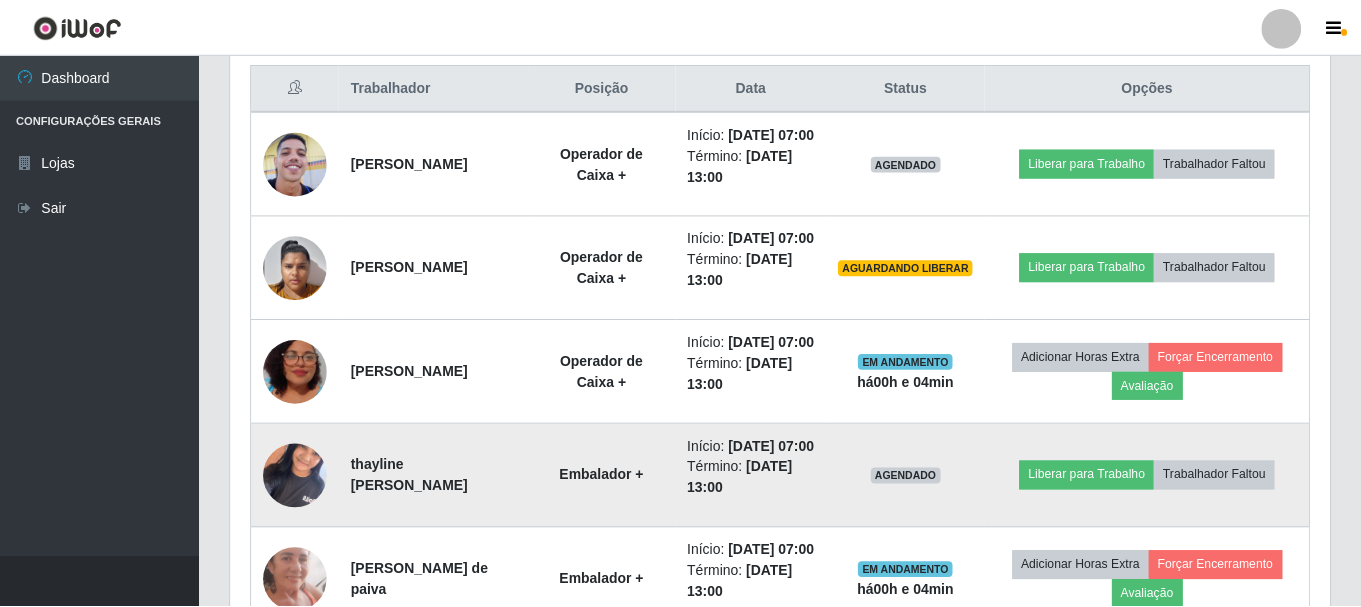 scroll, scrollTop: 999585, scrollLeft: 998901, axis: both 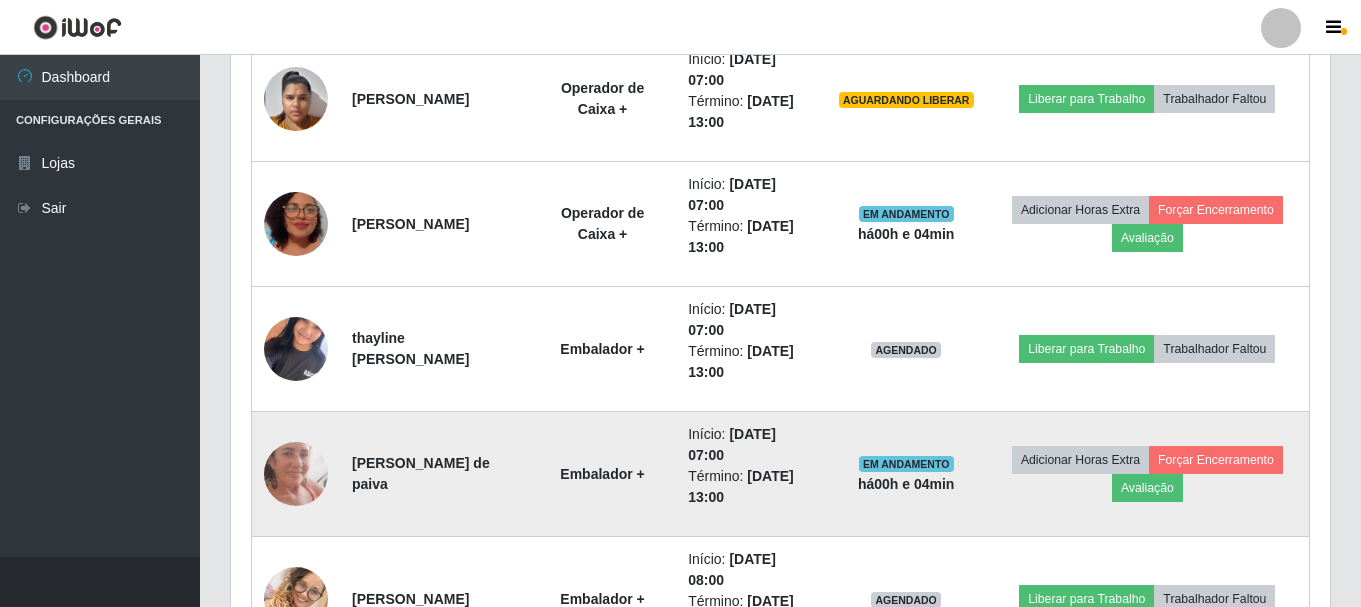 click at bounding box center [296, 473] 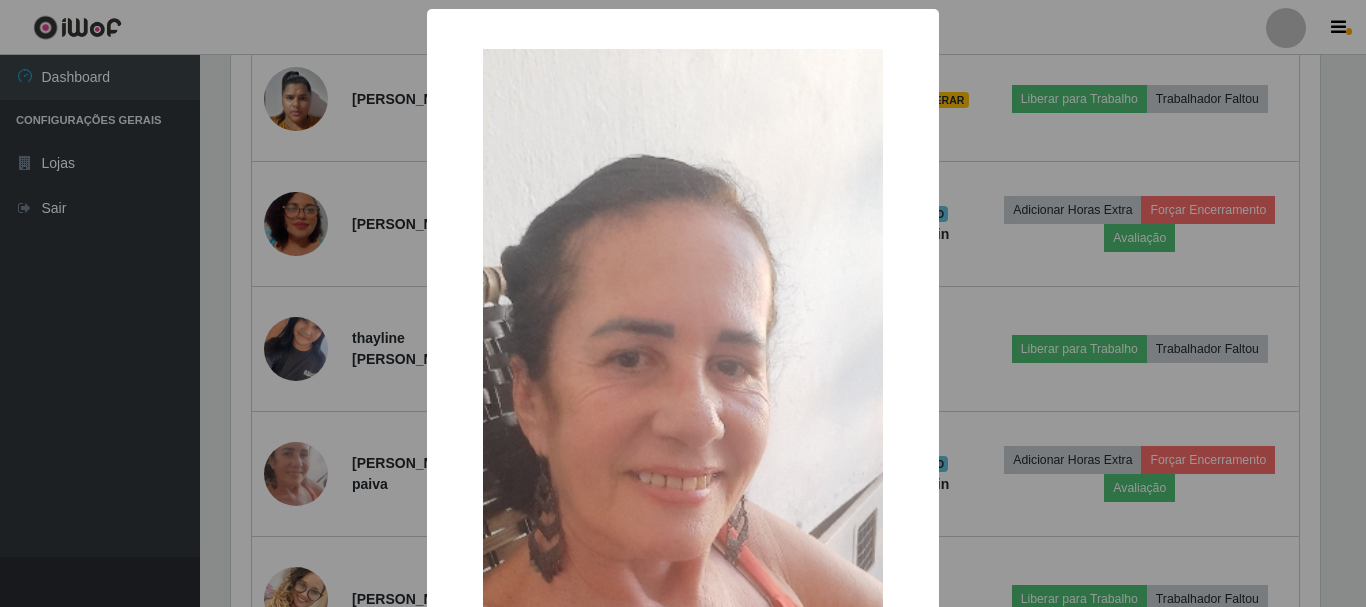 click on "× OK Cancel" at bounding box center [683, 303] 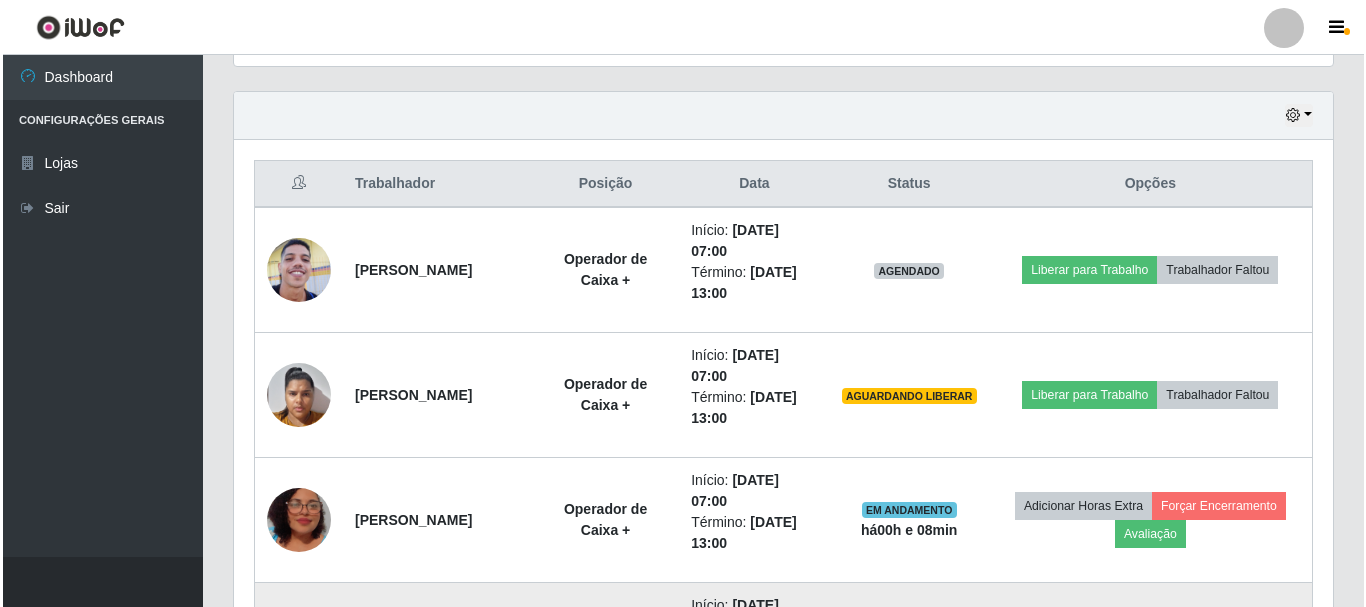 scroll, scrollTop: 665, scrollLeft: 0, axis: vertical 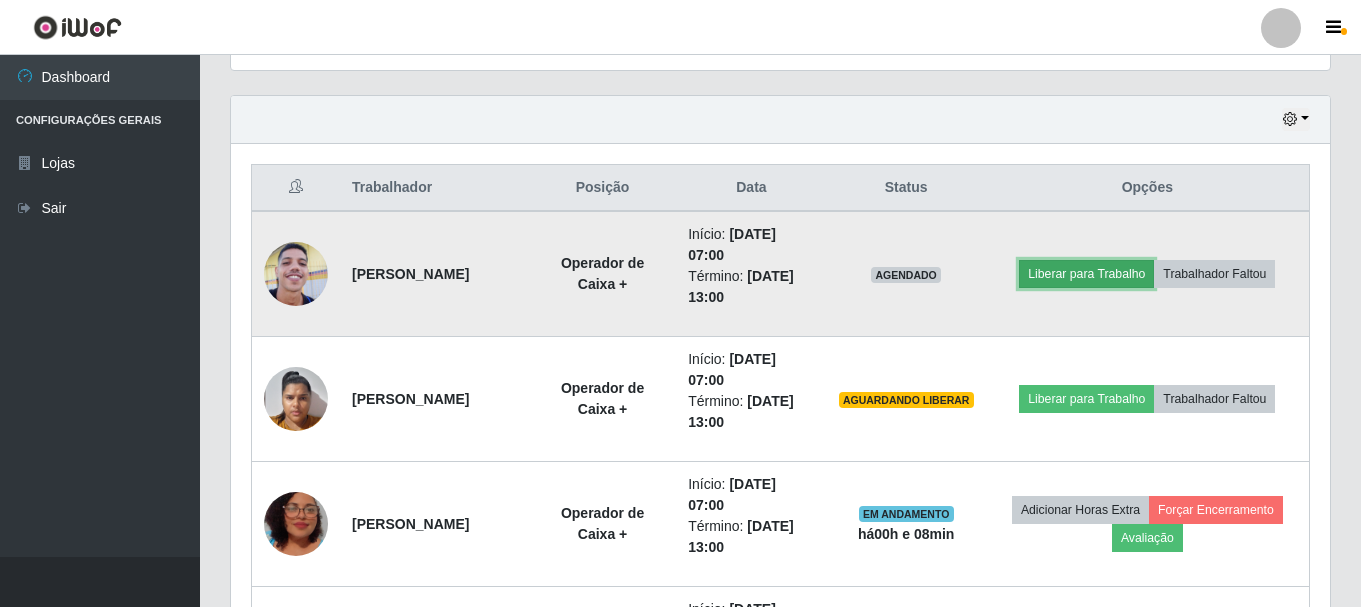 click on "Liberar para Trabalho" at bounding box center [1086, 274] 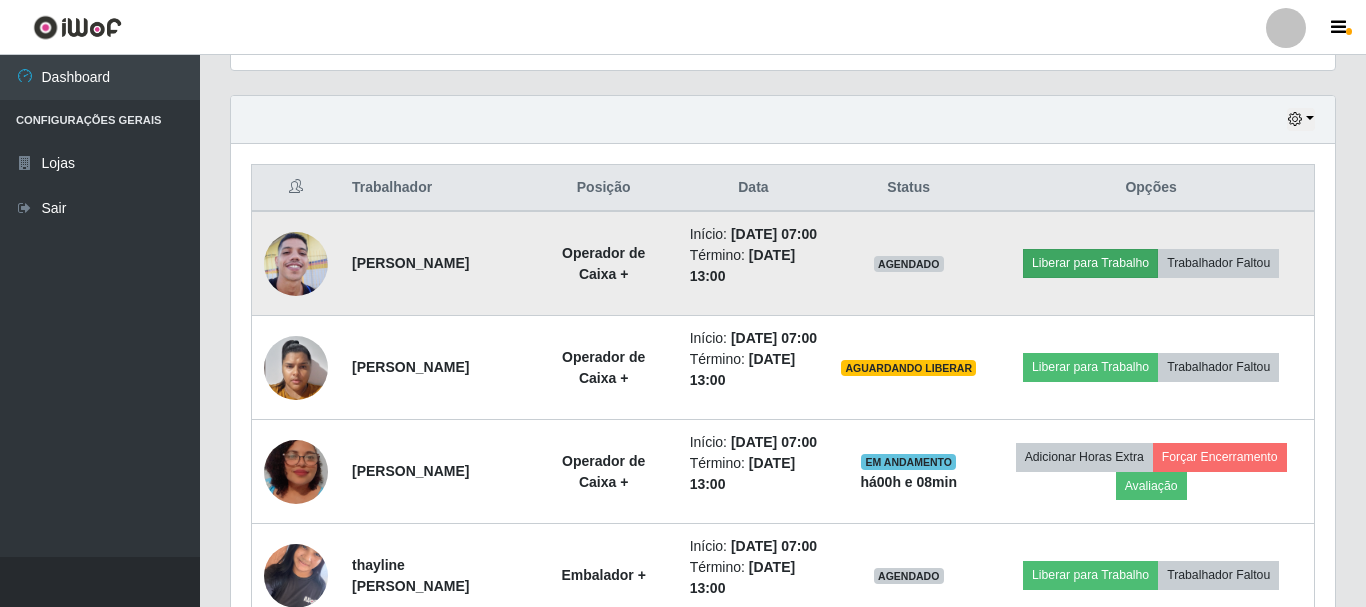 scroll, scrollTop: 999585, scrollLeft: 998911, axis: both 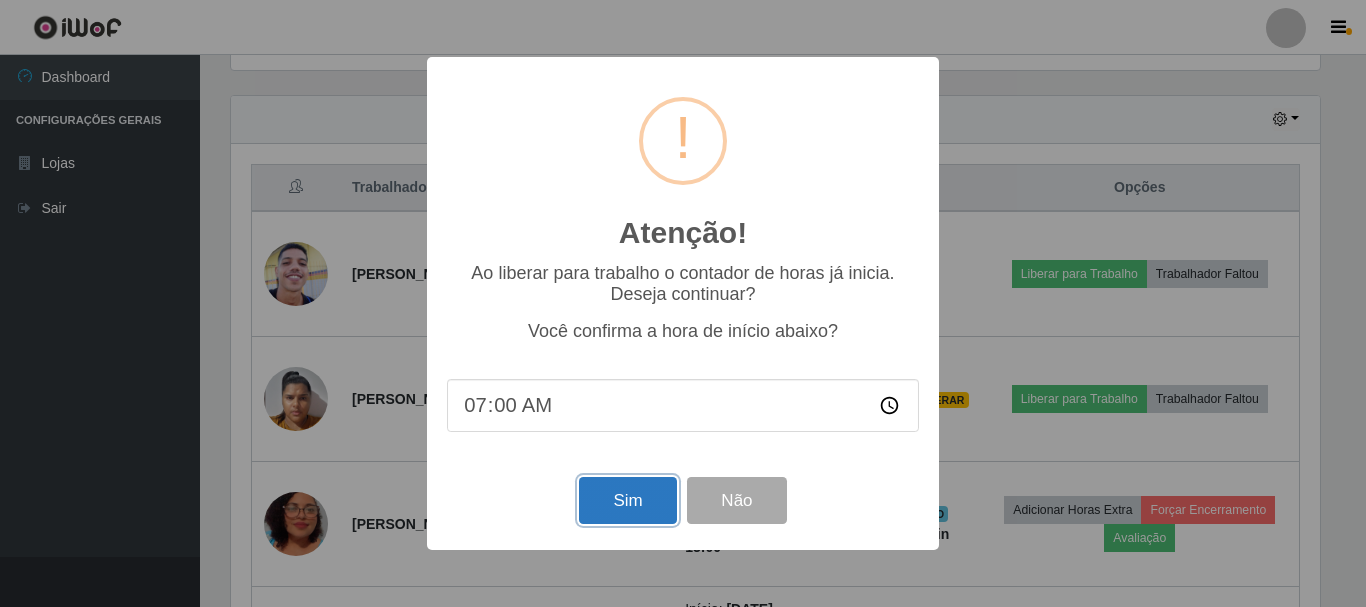 click on "Sim" at bounding box center [627, 500] 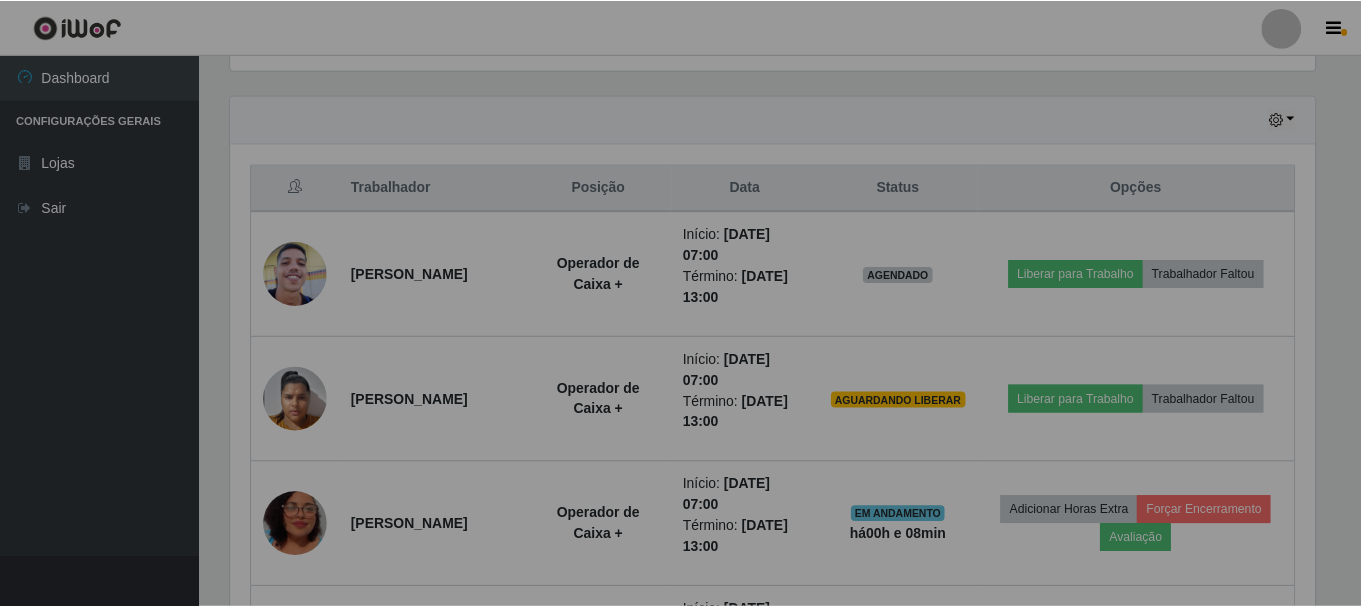 scroll, scrollTop: 999585, scrollLeft: 998901, axis: both 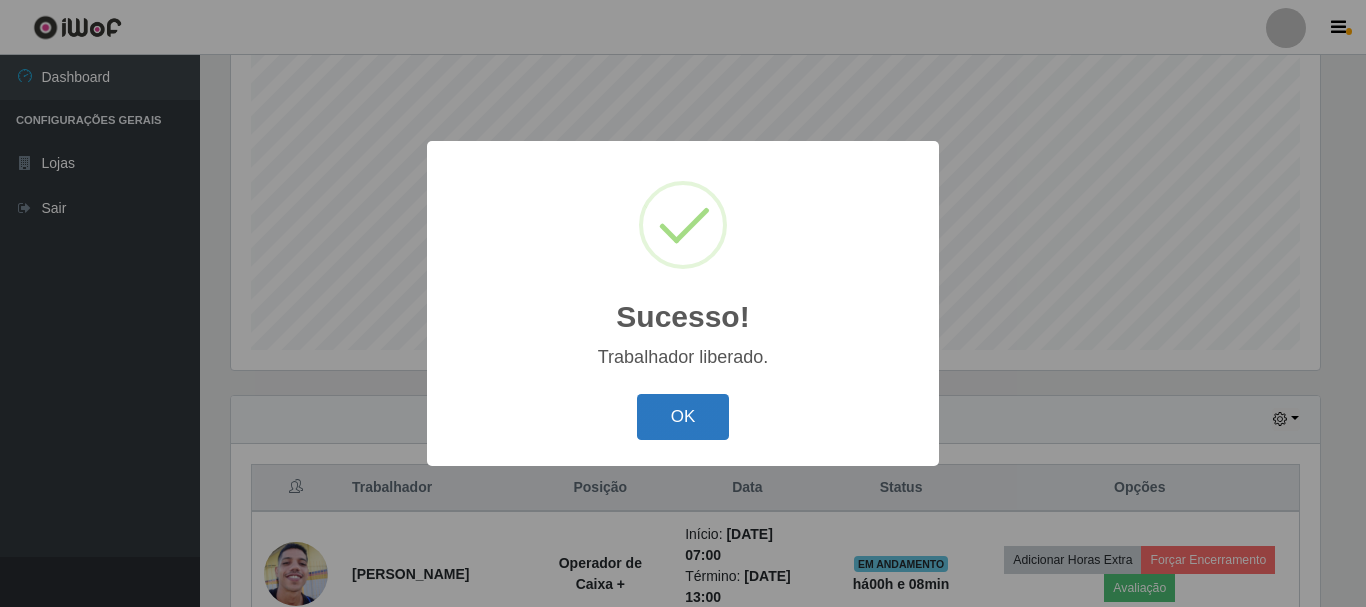 click on "OK" at bounding box center [683, 417] 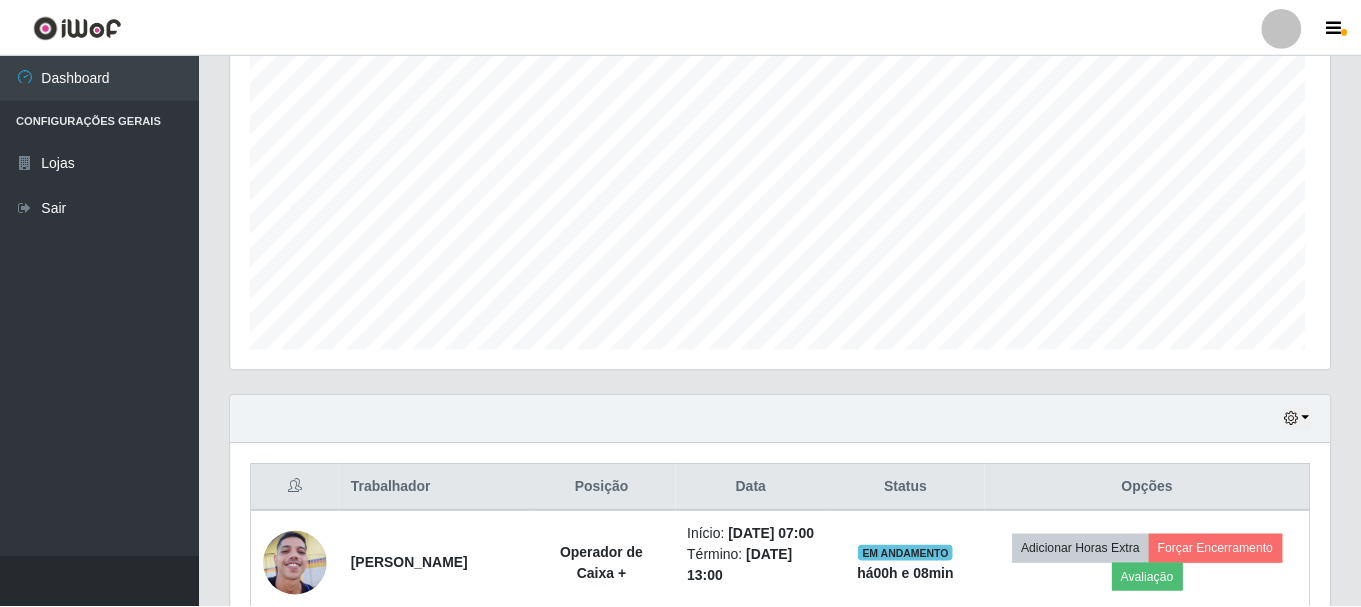 scroll, scrollTop: 999585, scrollLeft: 998901, axis: both 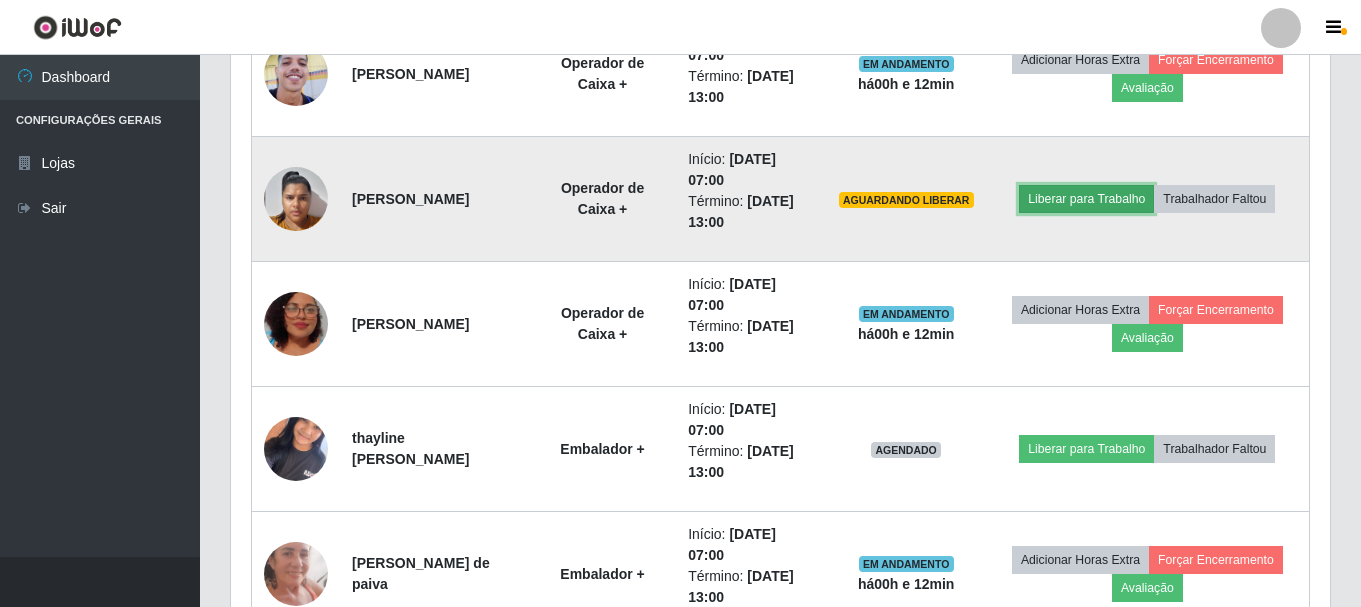 click on "Liberar para Trabalho" at bounding box center [1086, 199] 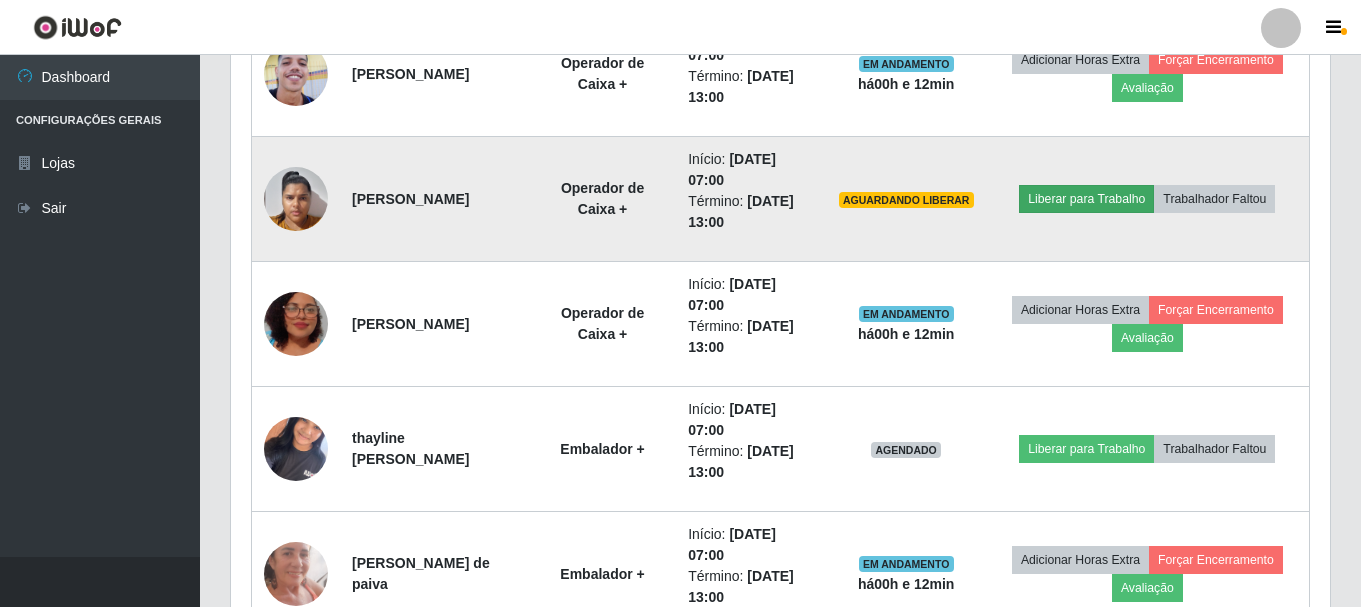 scroll, scrollTop: 999585, scrollLeft: 998911, axis: both 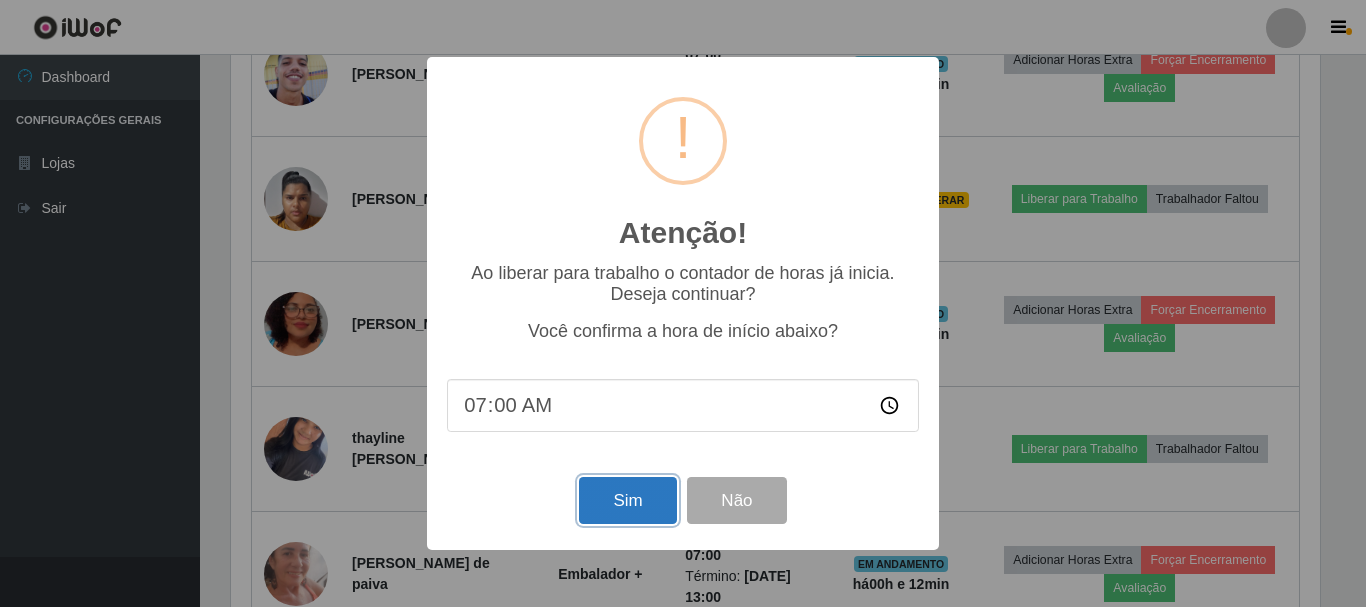 click on "Sim" at bounding box center (627, 500) 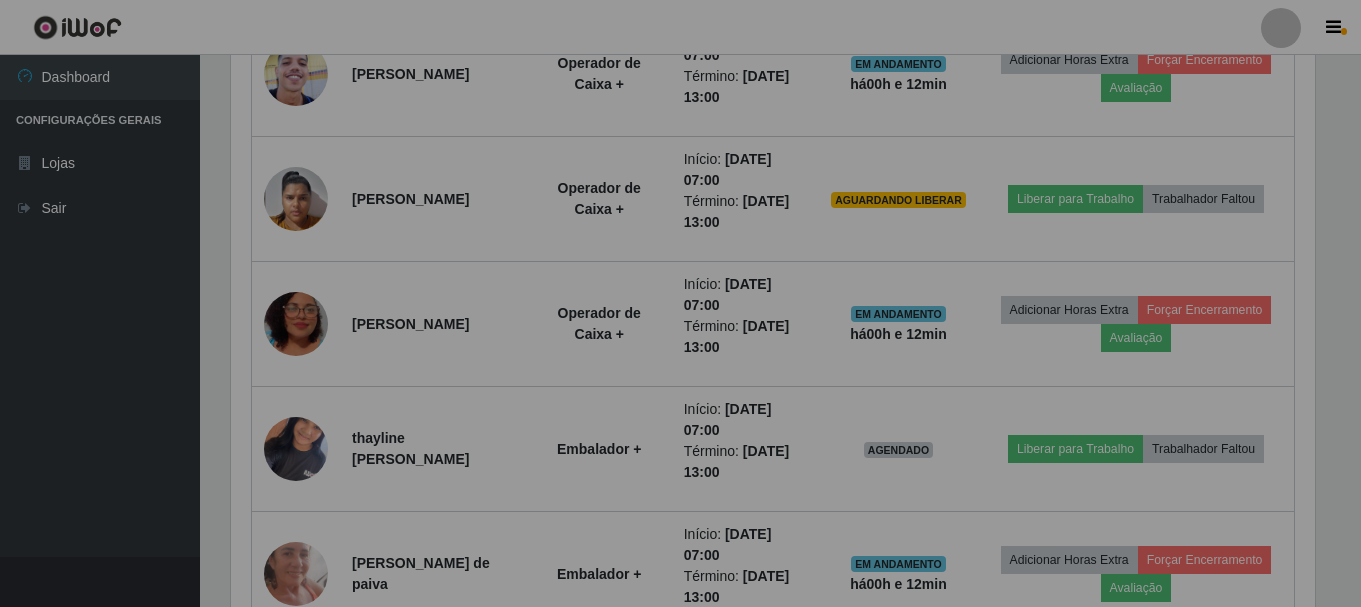 scroll, scrollTop: 999585, scrollLeft: 998901, axis: both 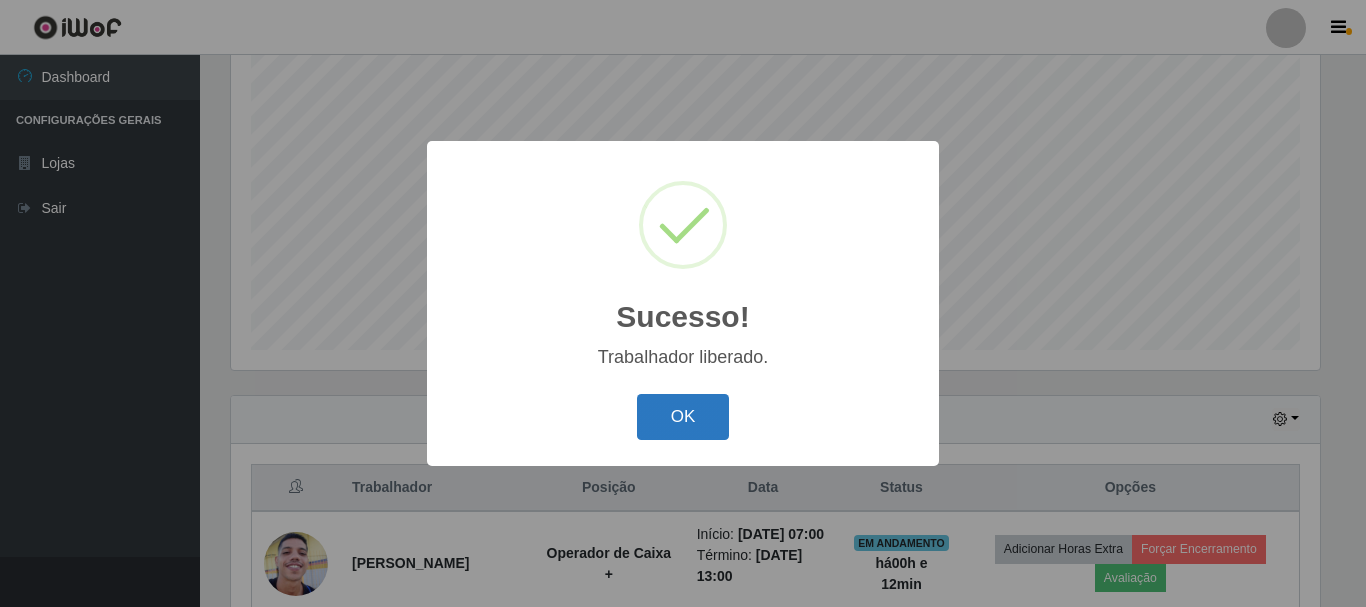 click on "OK" at bounding box center (683, 417) 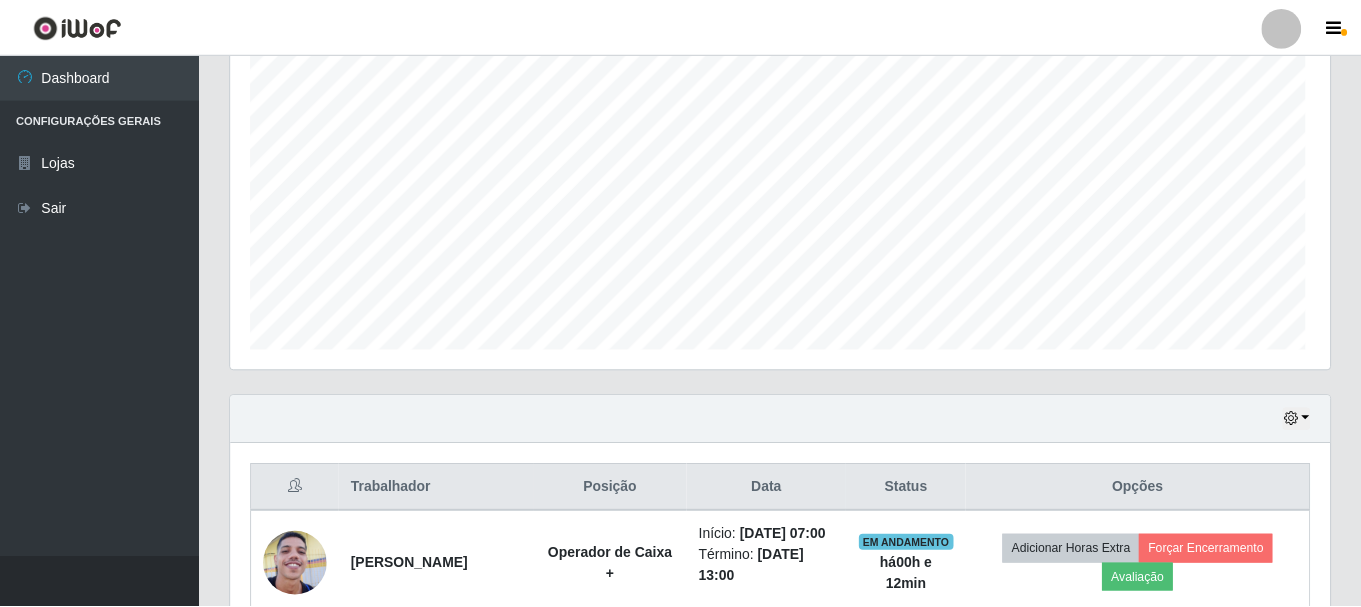 scroll, scrollTop: 999585, scrollLeft: 998901, axis: both 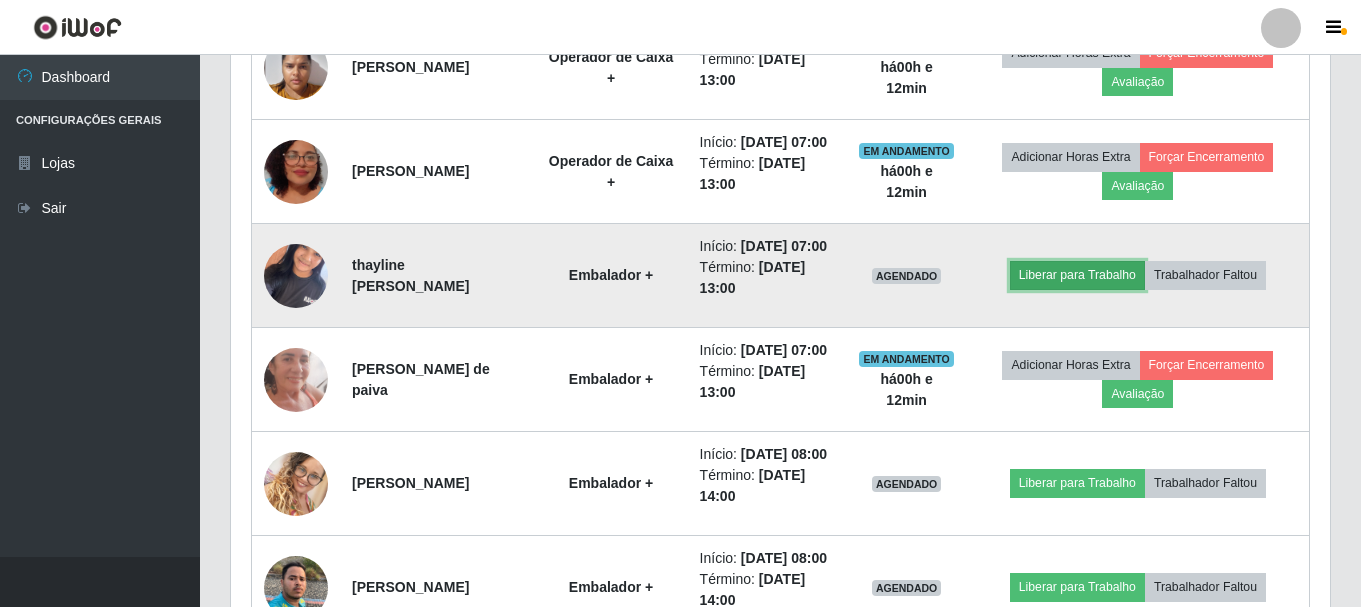 click on "Liberar para Trabalho" at bounding box center (1077, 275) 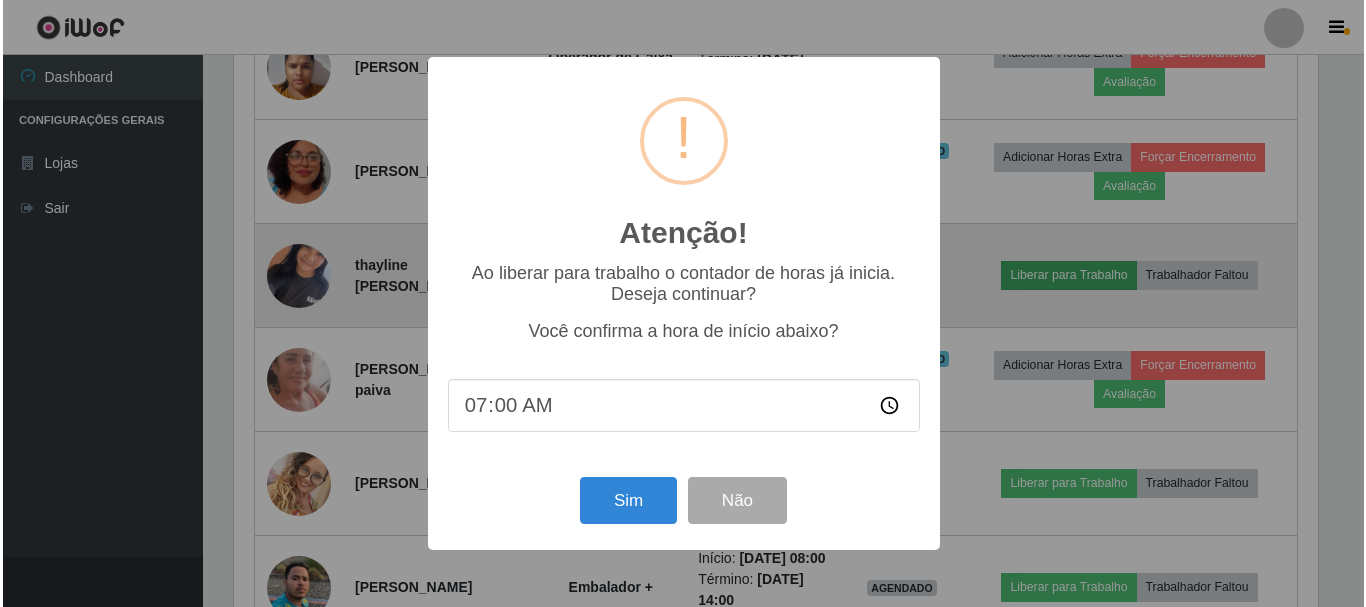 scroll, scrollTop: 999585, scrollLeft: 998911, axis: both 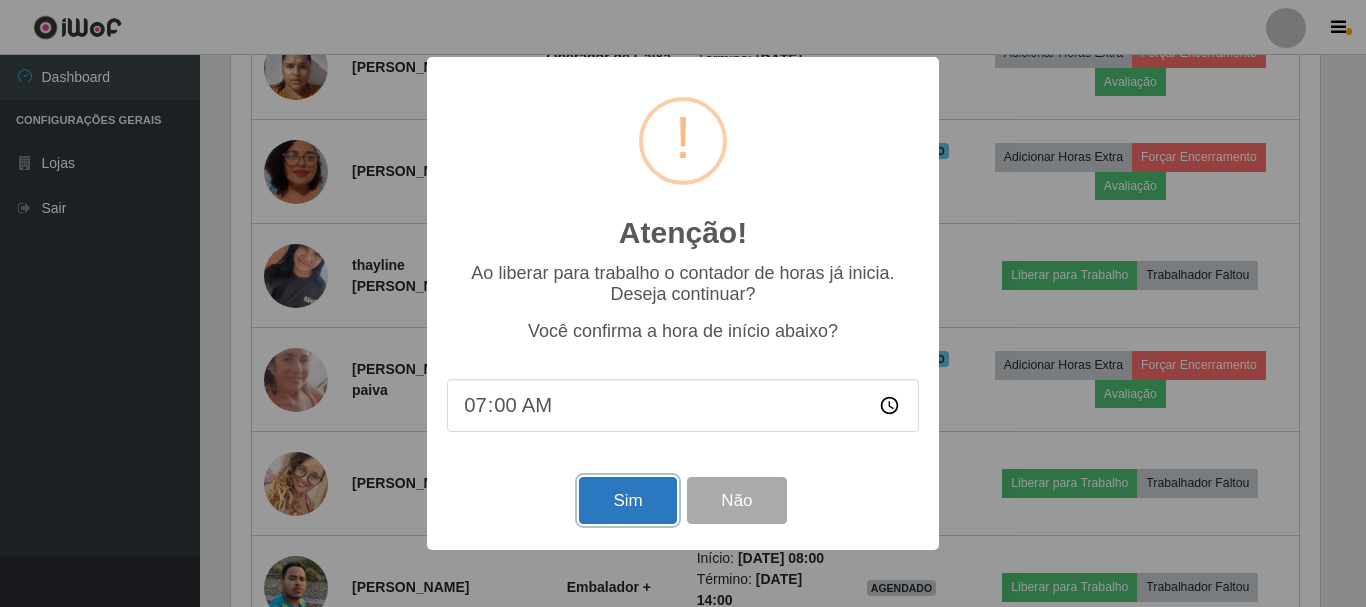 click on "Sim" at bounding box center [627, 500] 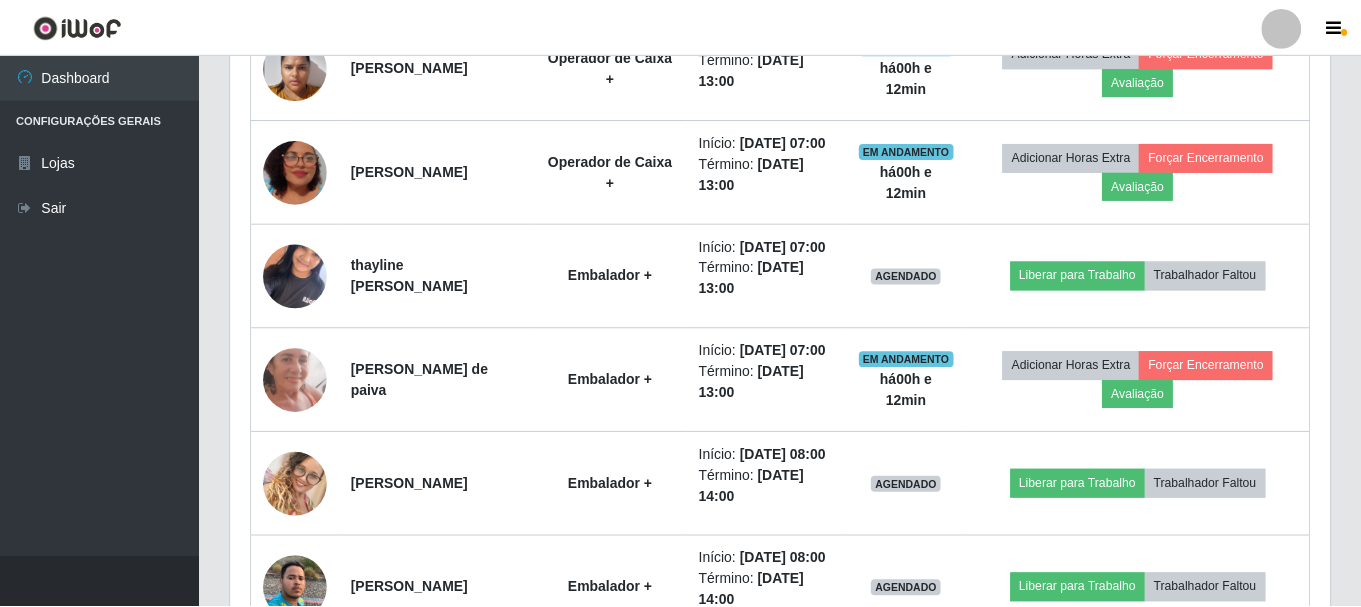 scroll, scrollTop: 999585, scrollLeft: 998901, axis: both 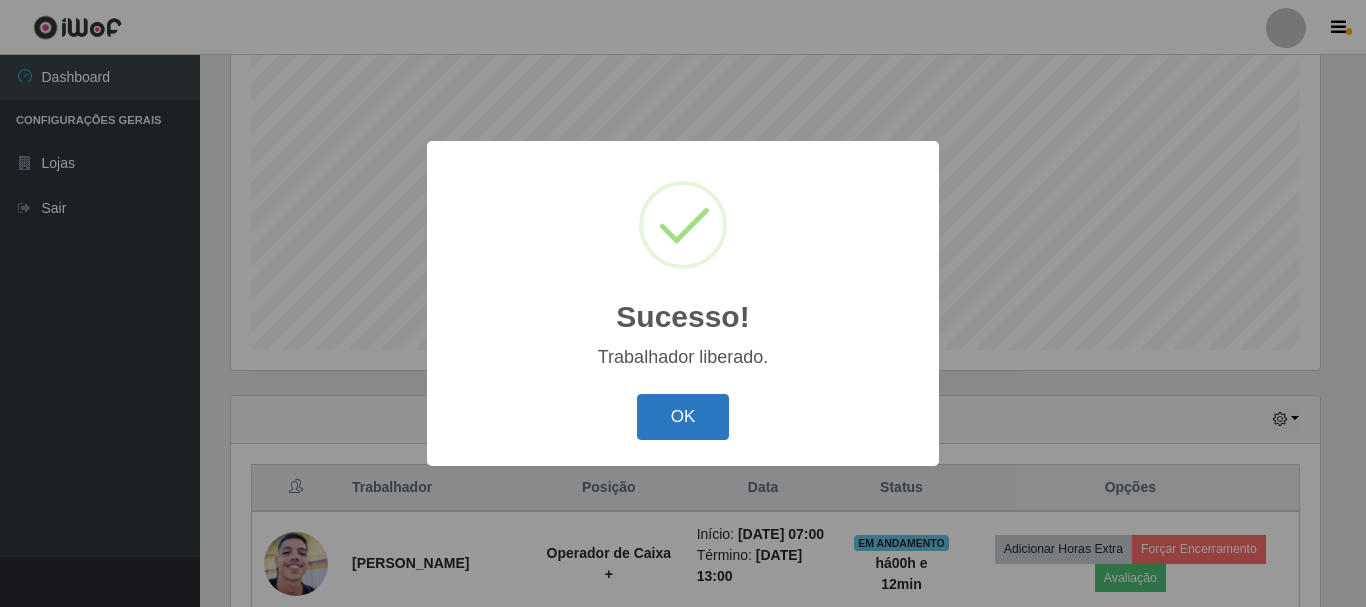 click on "OK" at bounding box center (683, 417) 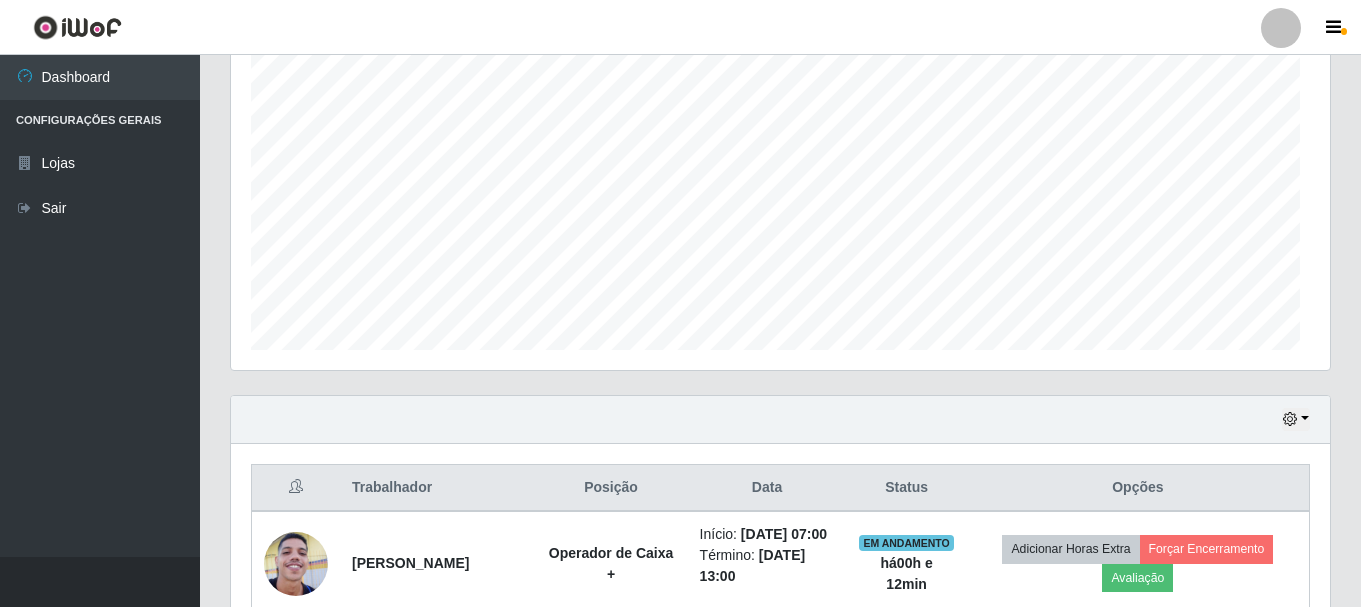 scroll, scrollTop: 999585, scrollLeft: 998901, axis: both 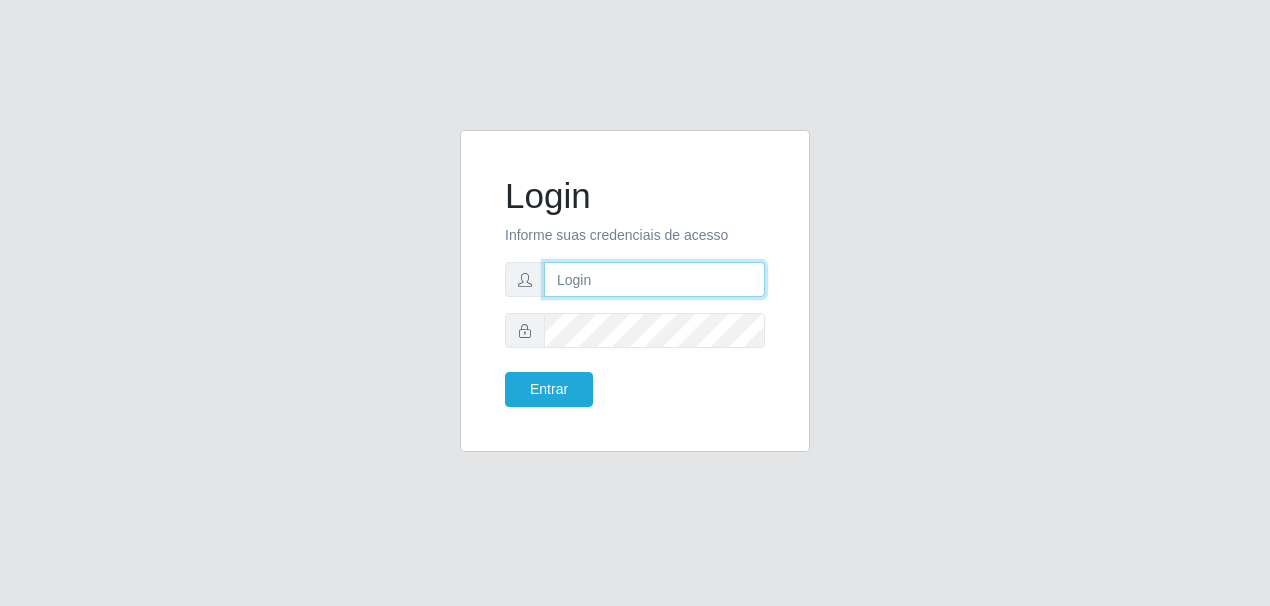 click at bounding box center (654, 279) 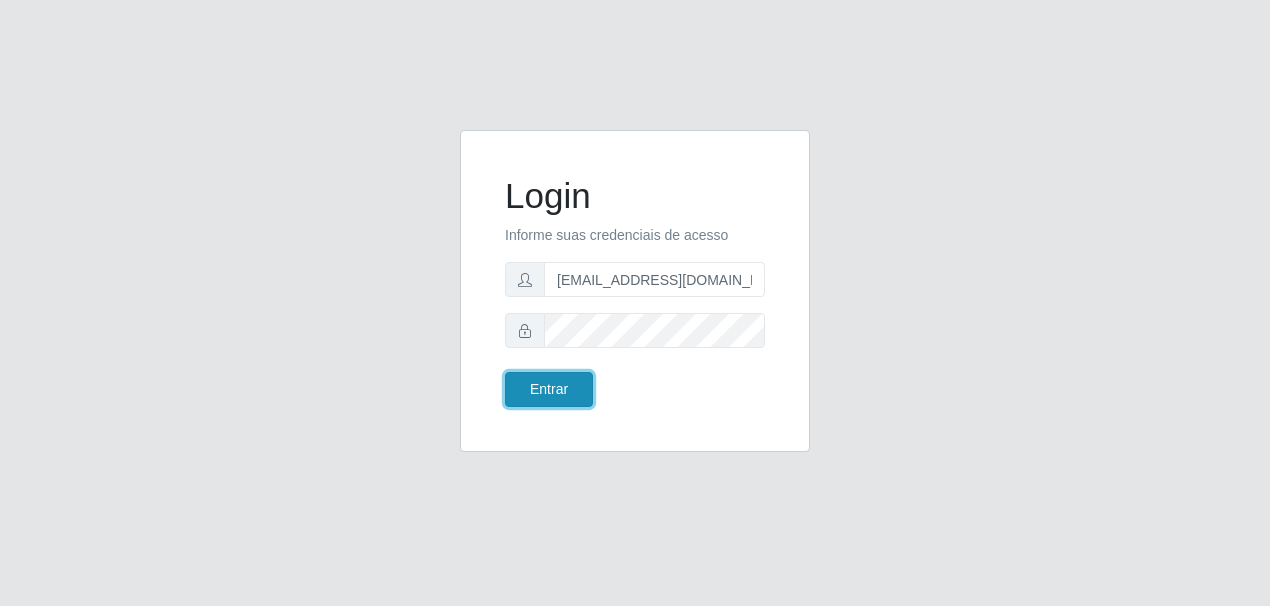 click on "Entrar" at bounding box center [549, 389] 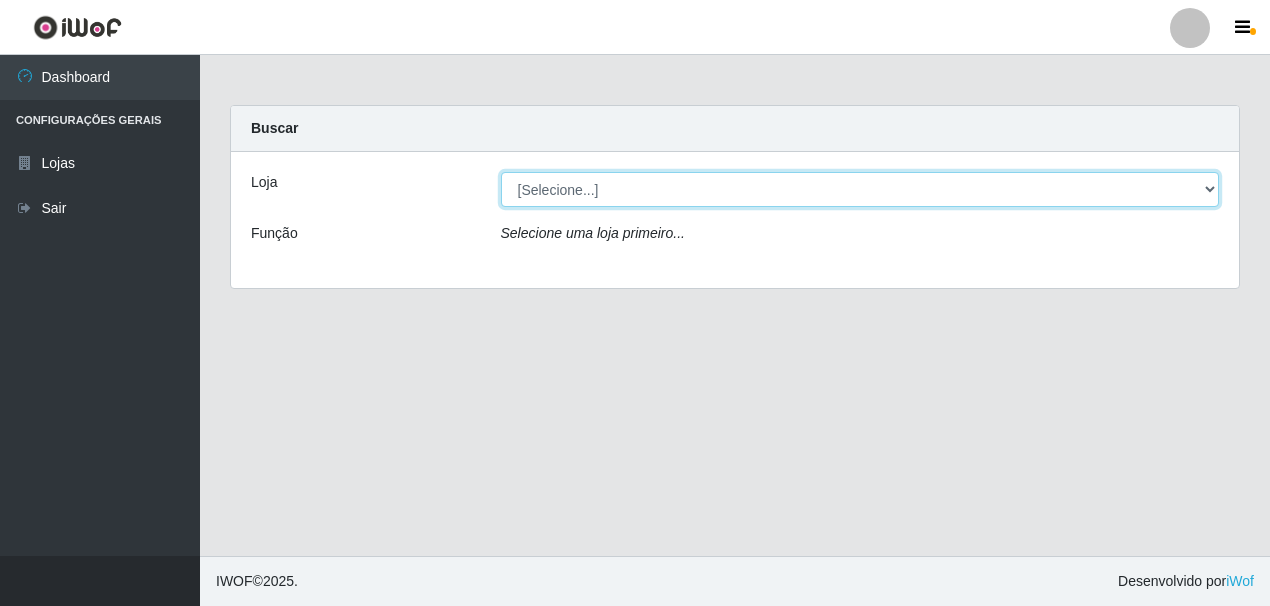 click on "[Selecione...] SuperFácil Atacado - Rodoviária" at bounding box center [860, 189] 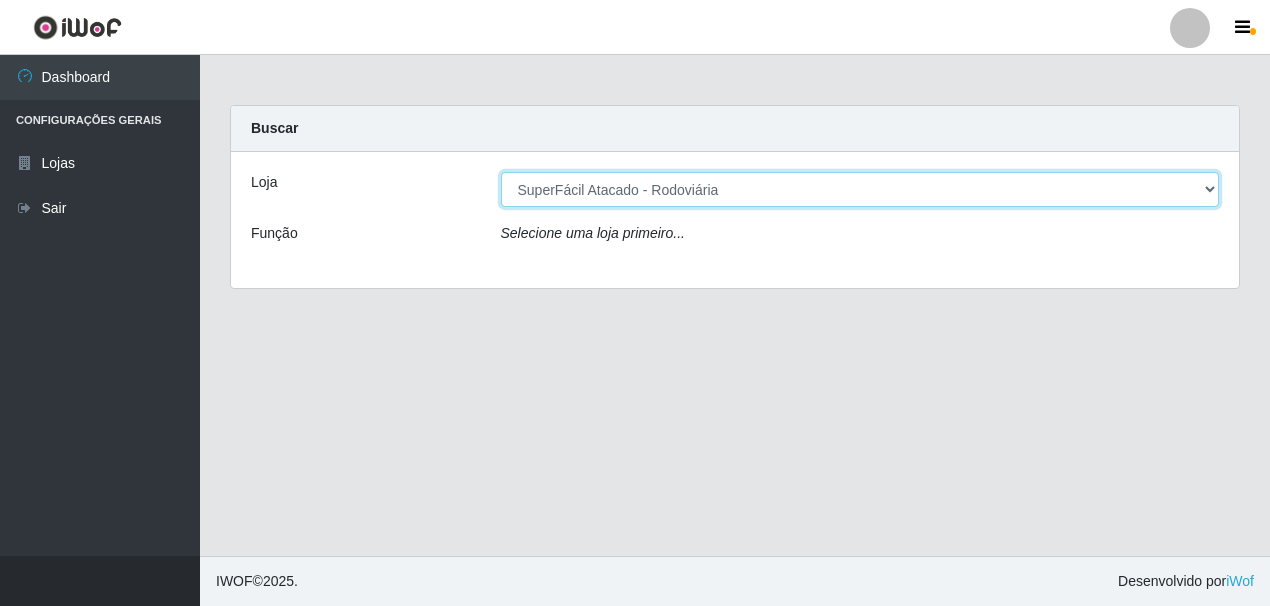 click on "[Selecione...] SuperFácil Atacado - Rodoviária" at bounding box center (860, 189) 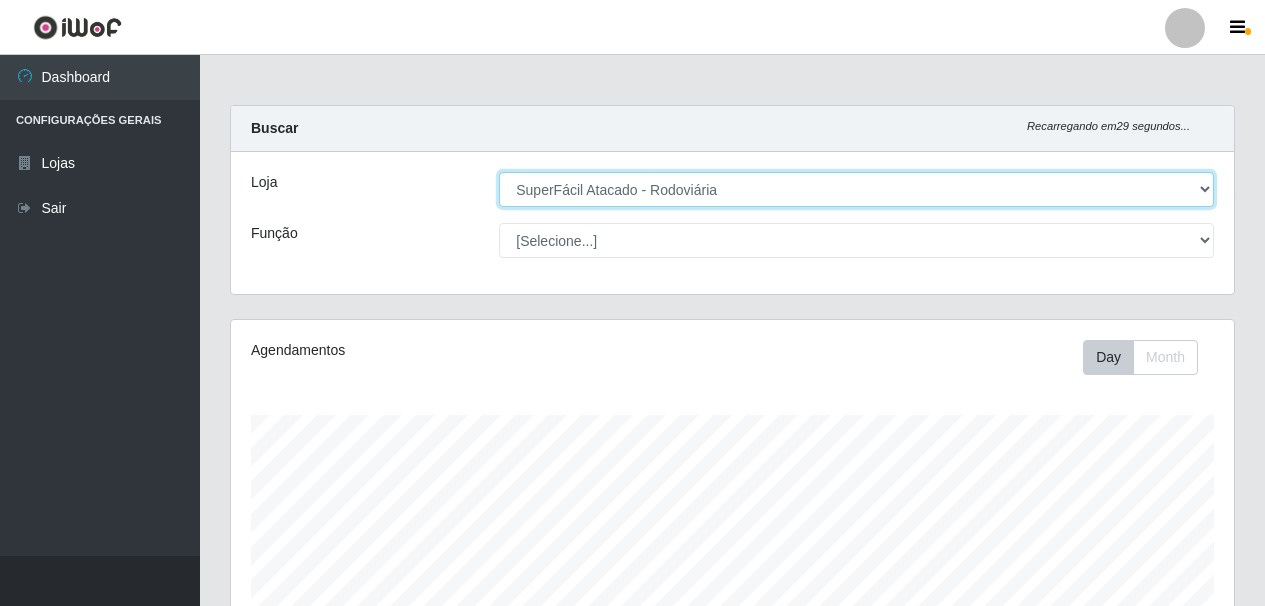 scroll, scrollTop: 999585, scrollLeft: 998997, axis: both 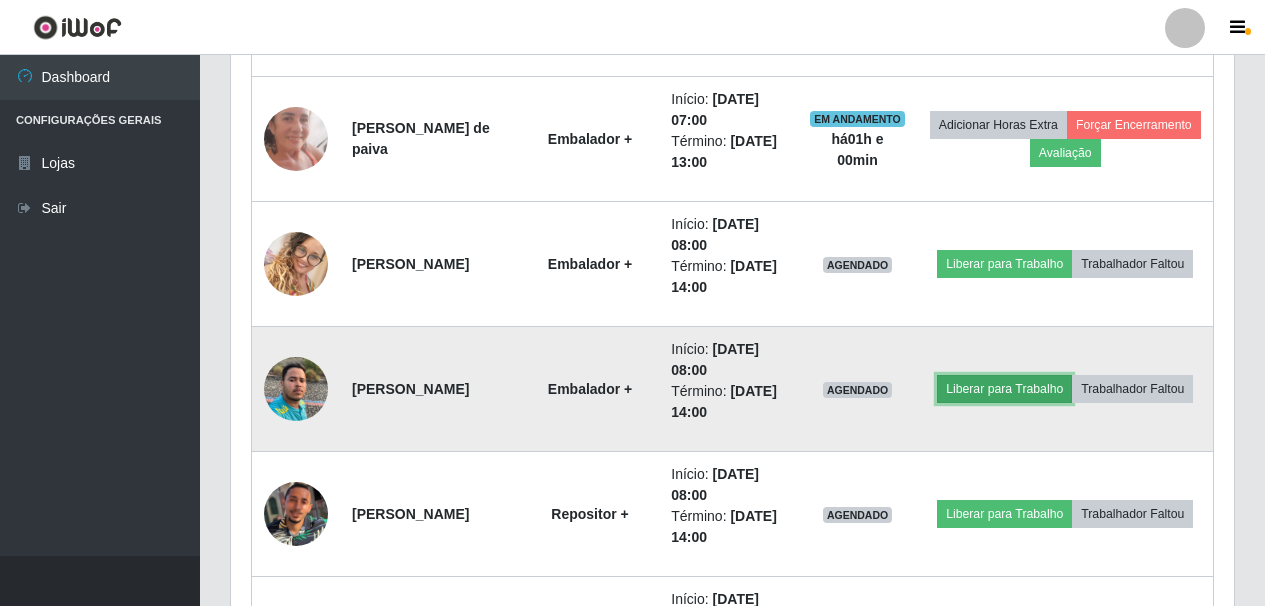 click on "Liberar para Trabalho" at bounding box center (1004, 389) 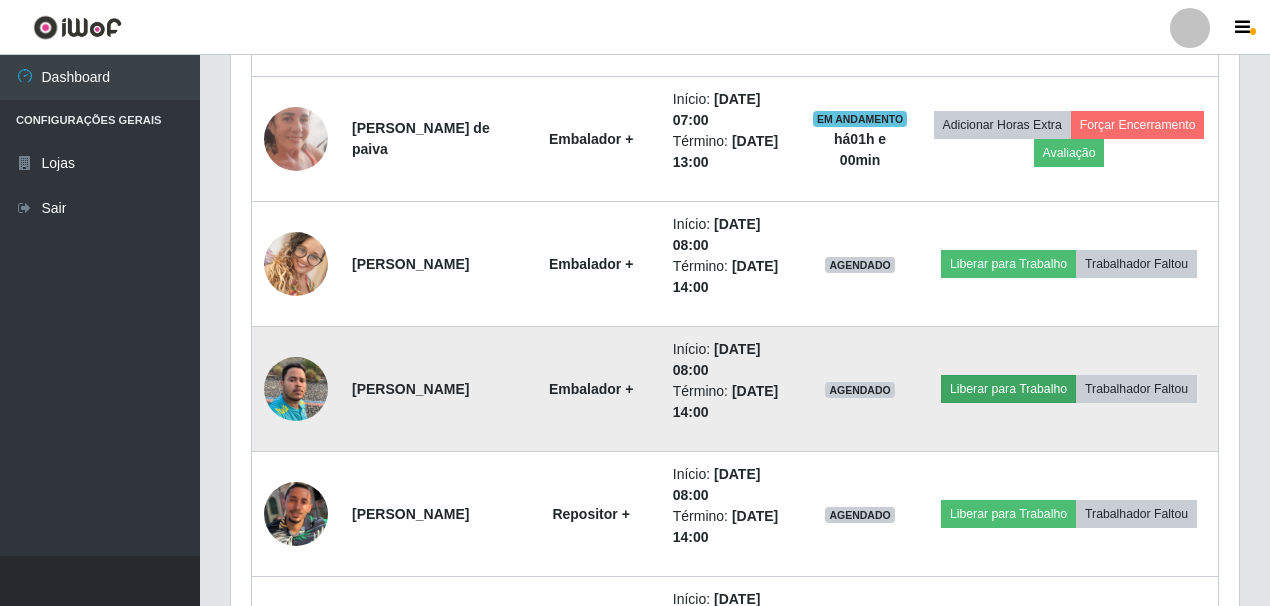 scroll, scrollTop: 999585, scrollLeft: 999007, axis: both 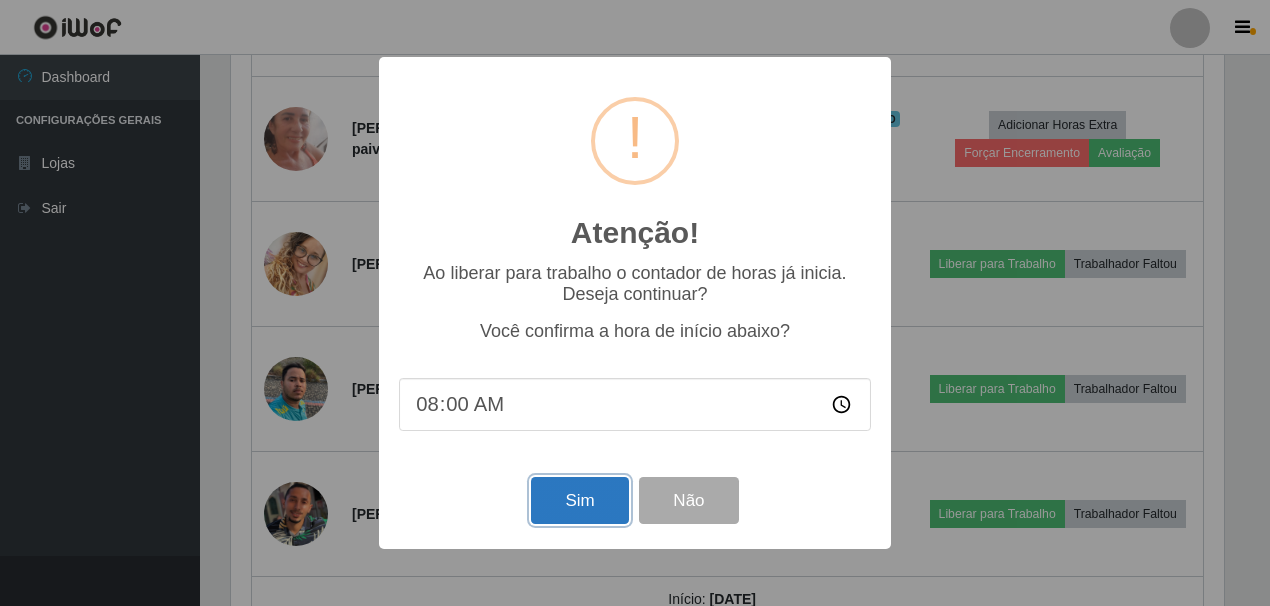 click on "Sim" at bounding box center (579, 500) 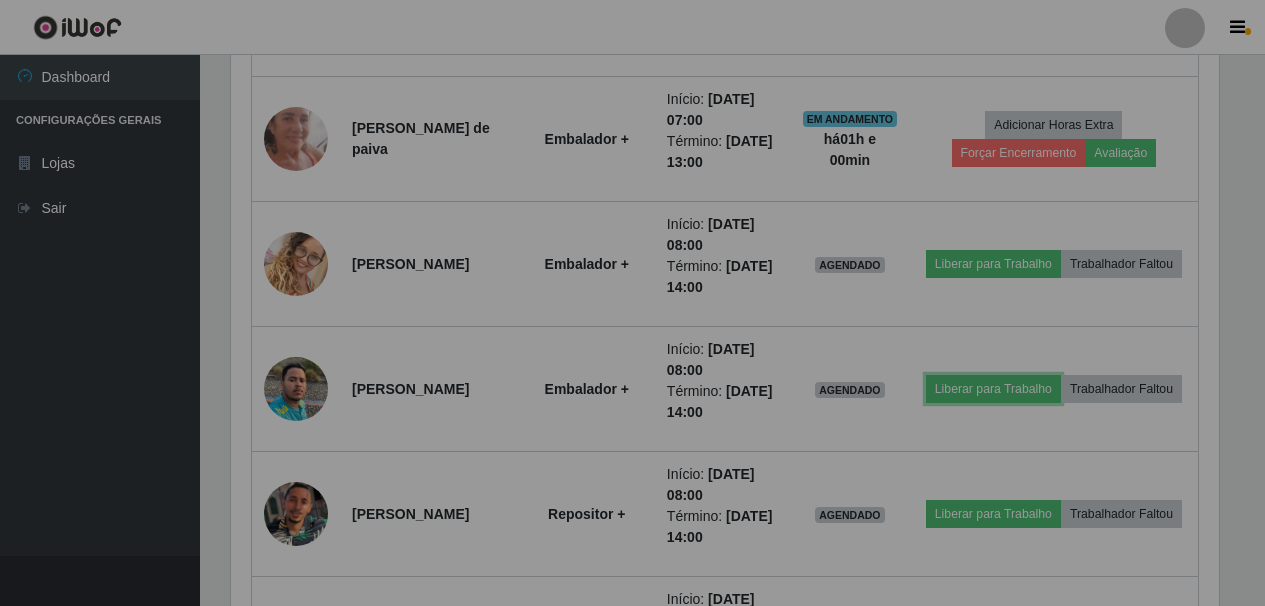 scroll, scrollTop: 999585, scrollLeft: 998997, axis: both 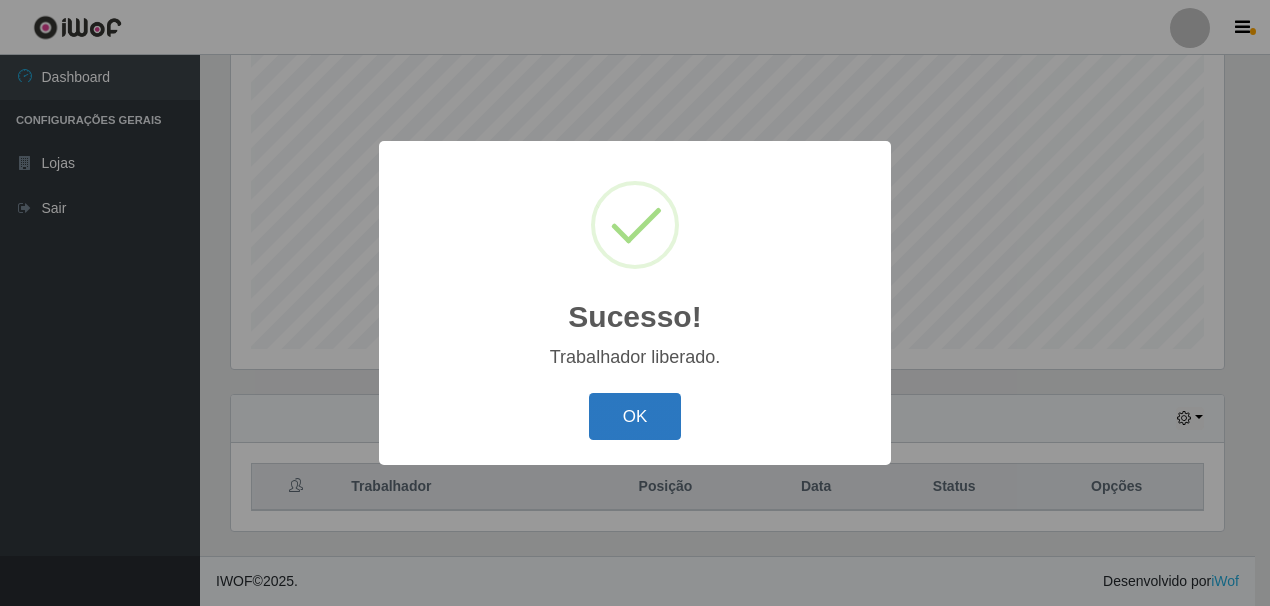 click on "OK" at bounding box center [635, 416] 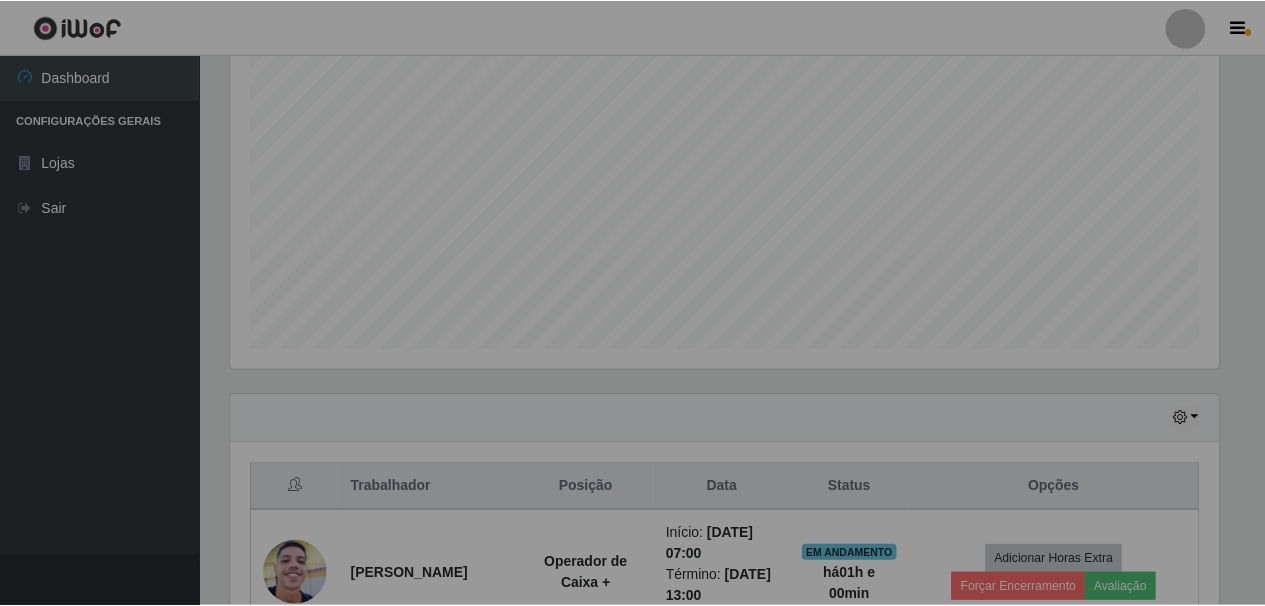 scroll, scrollTop: 999585, scrollLeft: 998997, axis: both 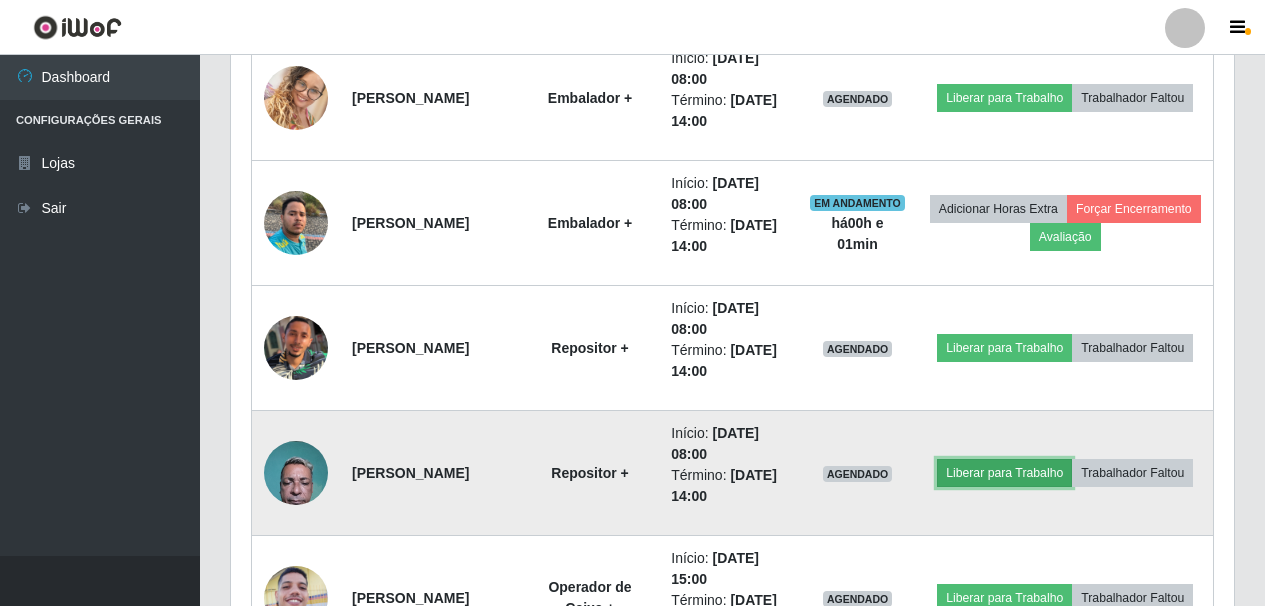 click on "Liberar para Trabalho" at bounding box center (1004, 473) 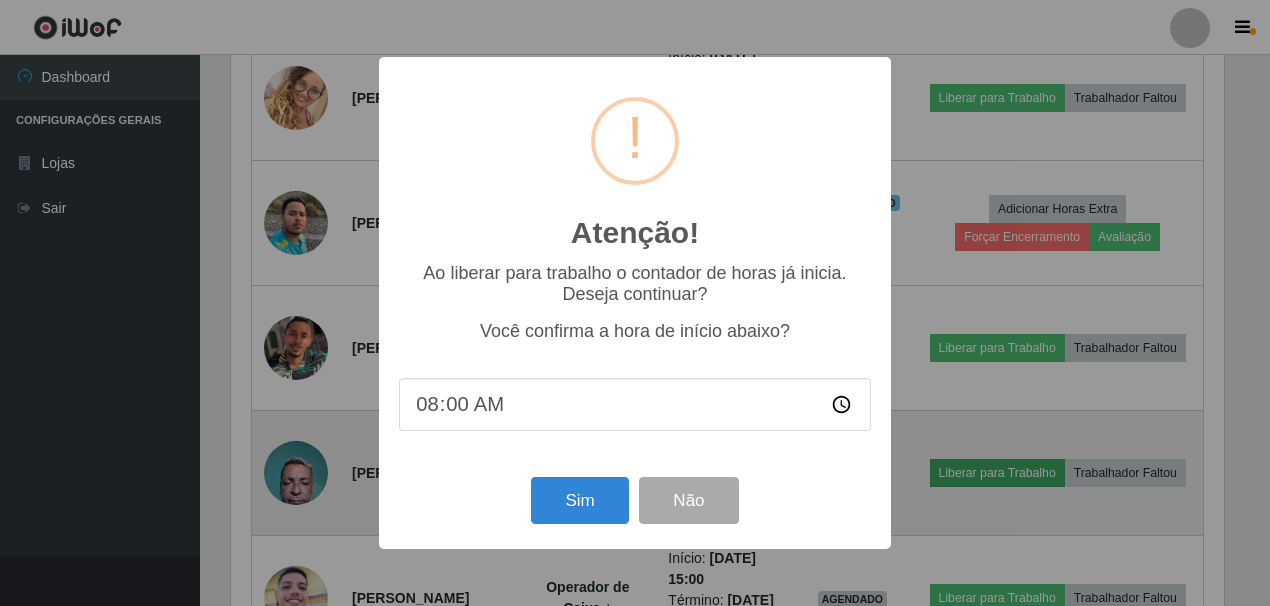 scroll, scrollTop: 999585, scrollLeft: 999007, axis: both 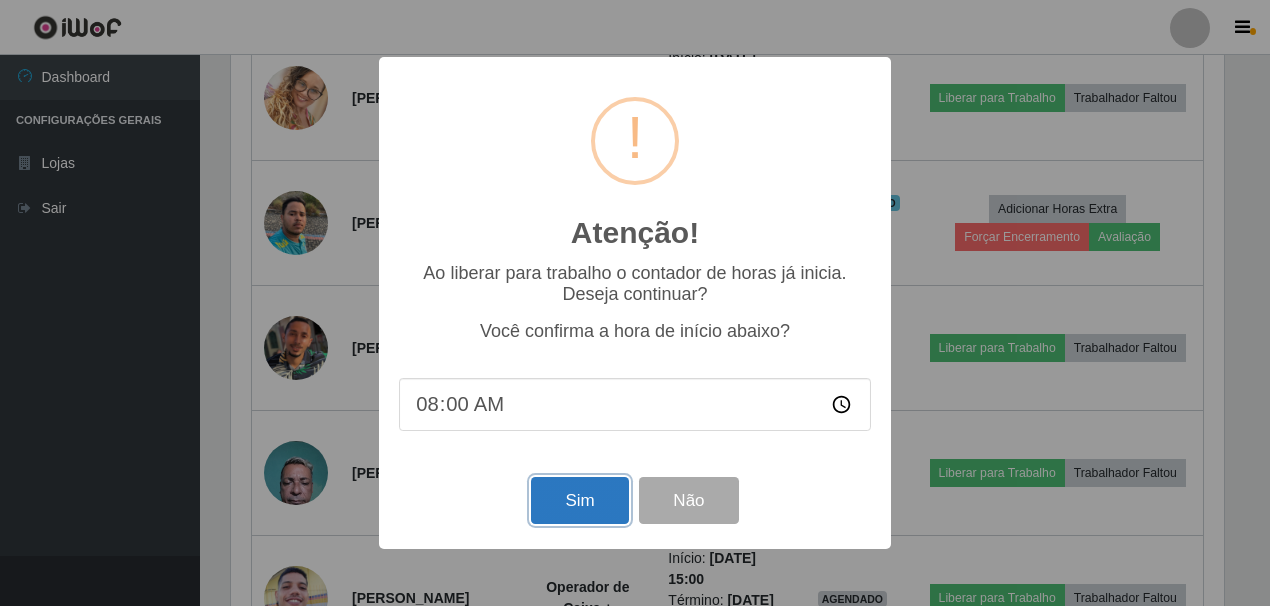 click on "Sim" at bounding box center [579, 500] 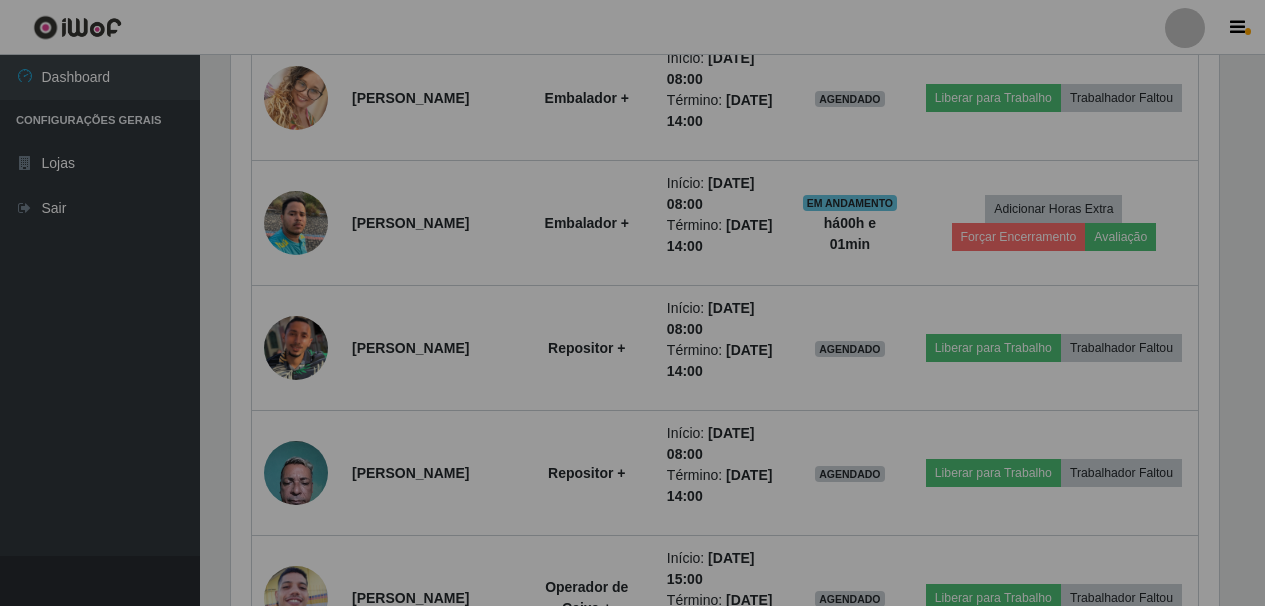 scroll, scrollTop: 999585, scrollLeft: 998997, axis: both 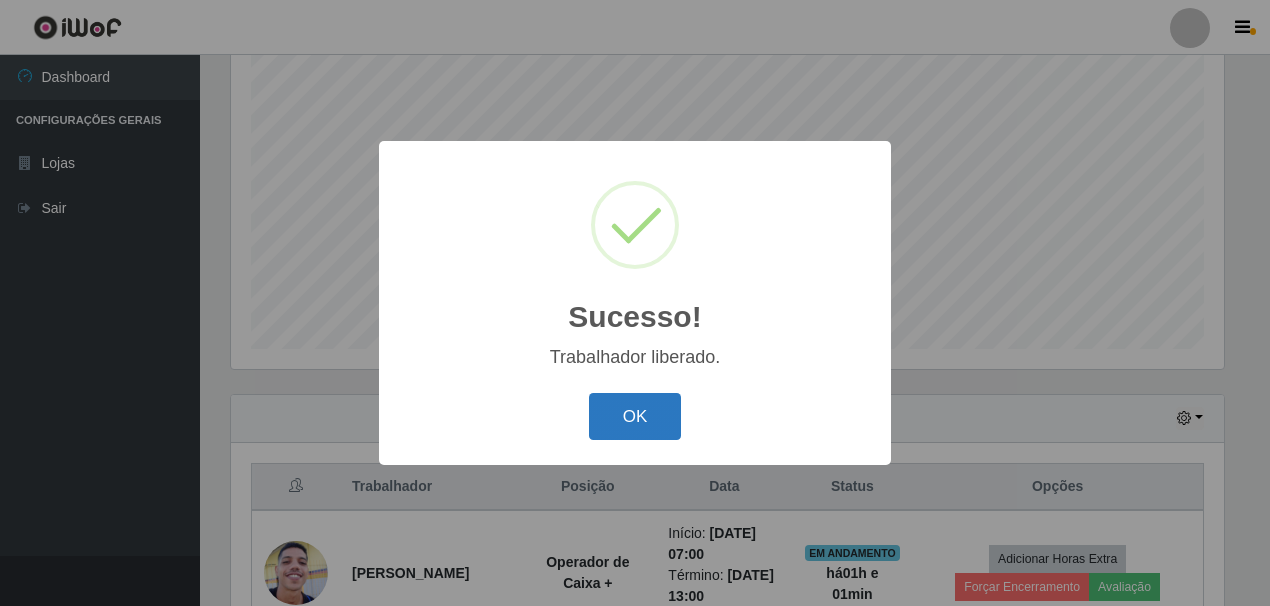 click on "OK" at bounding box center [635, 416] 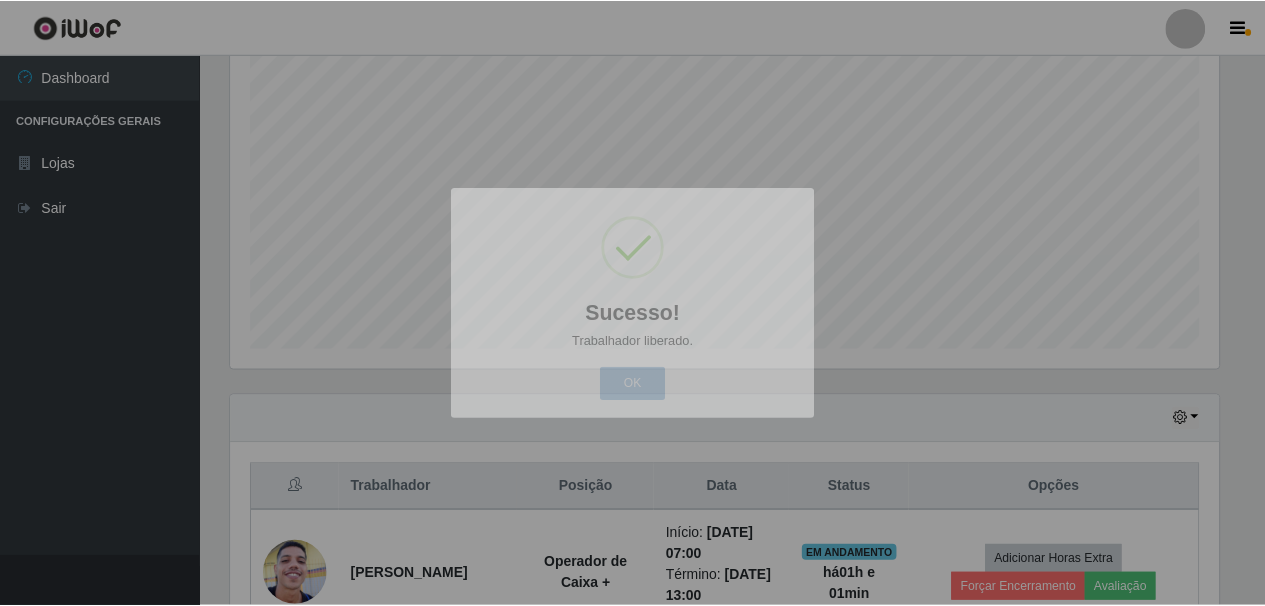 scroll, scrollTop: 999585, scrollLeft: 998997, axis: both 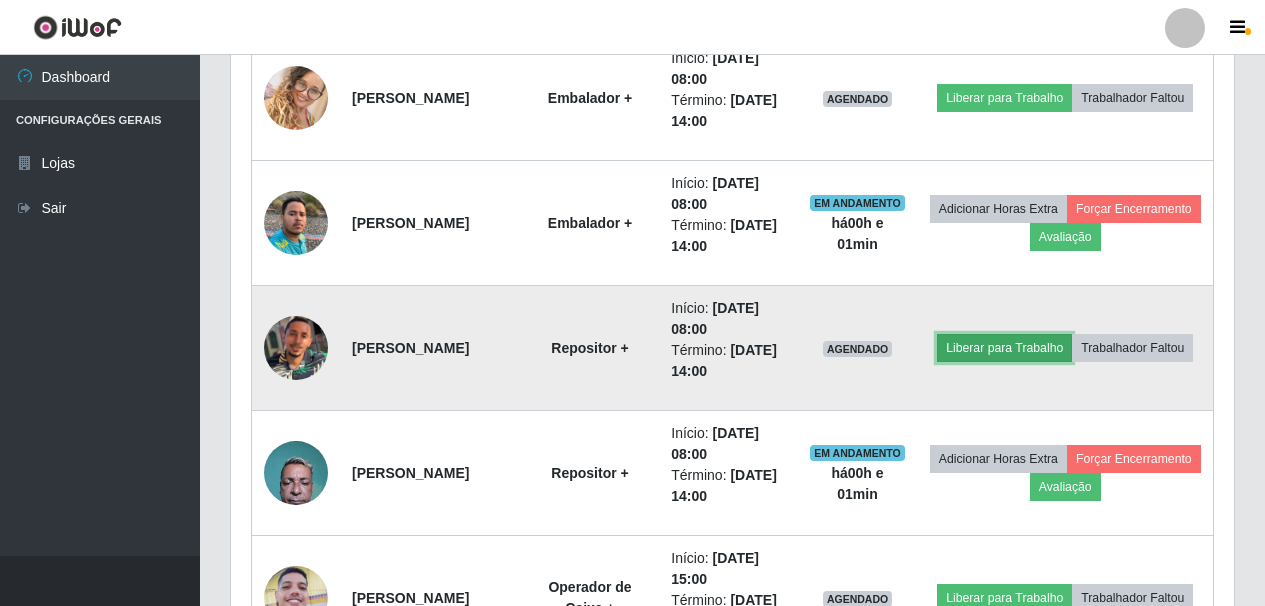 click on "Liberar para Trabalho" at bounding box center (1004, 348) 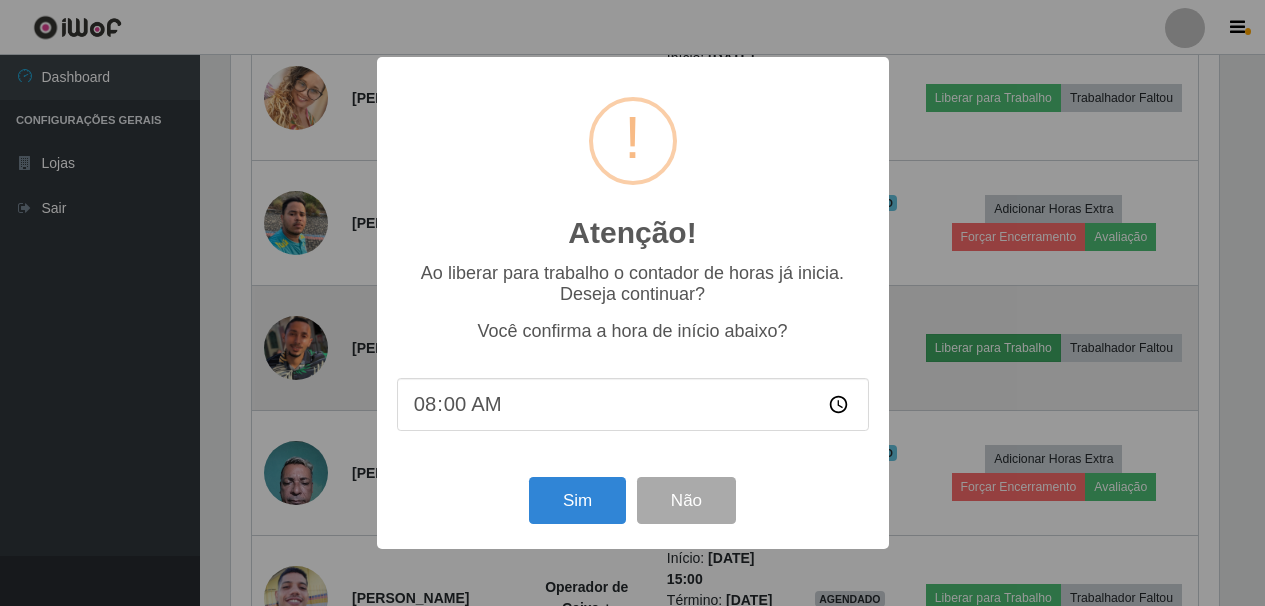 scroll, scrollTop: 999585, scrollLeft: 999007, axis: both 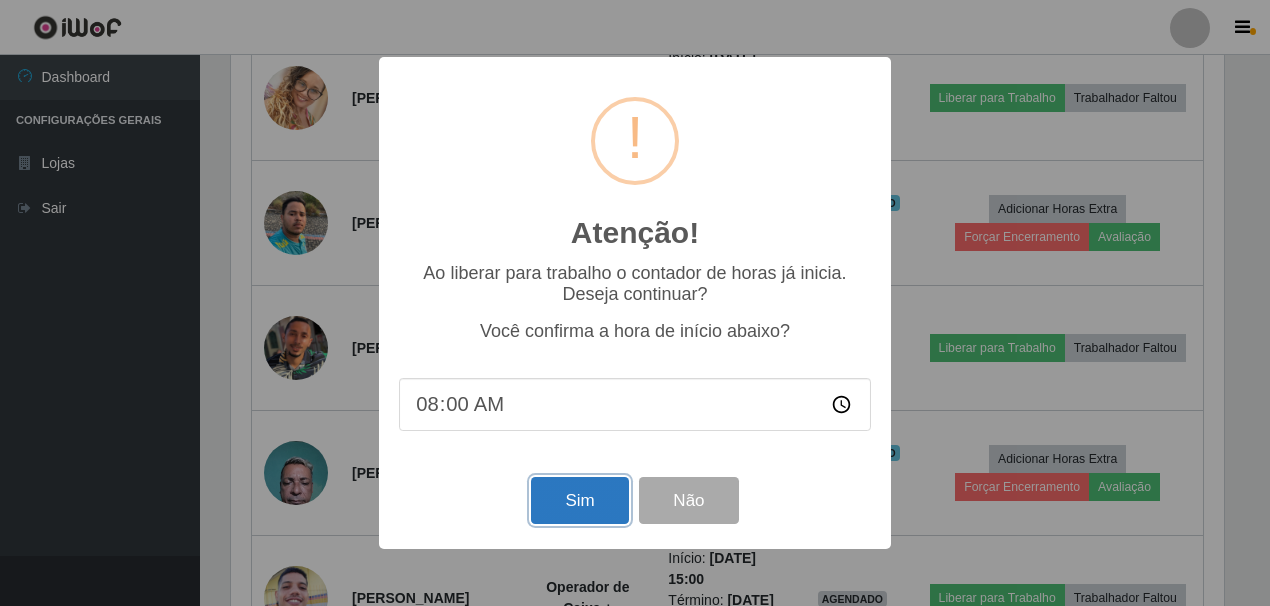 click on "Sim" at bounding box center (579, 500) 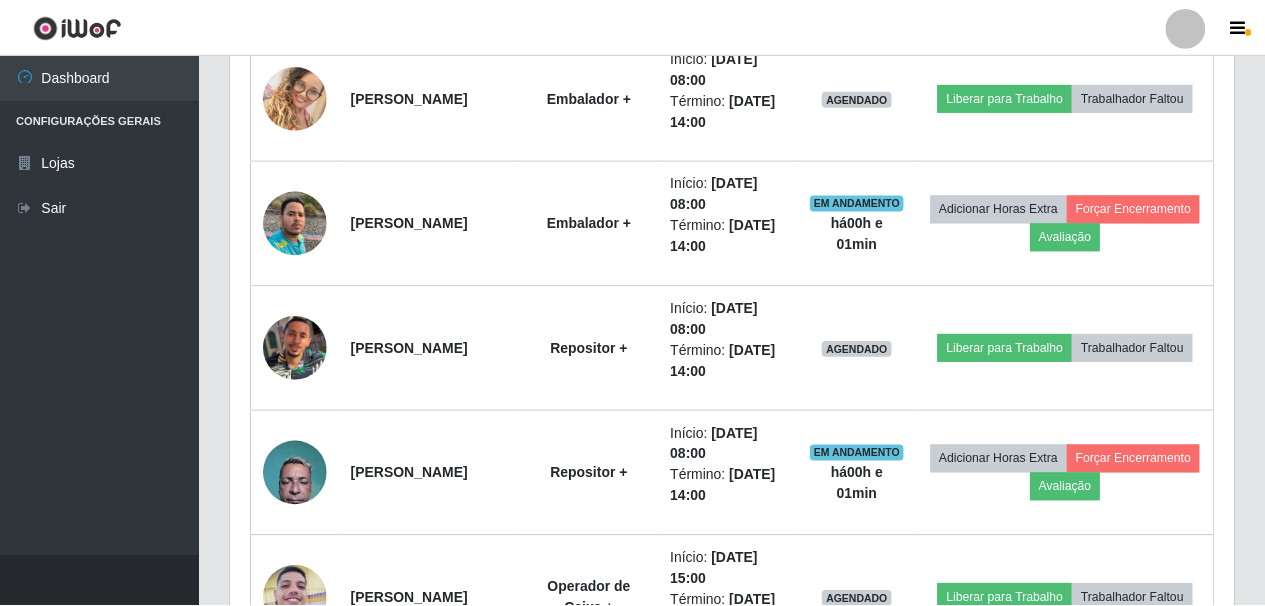 scroll, scrollTop: 999585, scrollLeft: 998997, axis: both 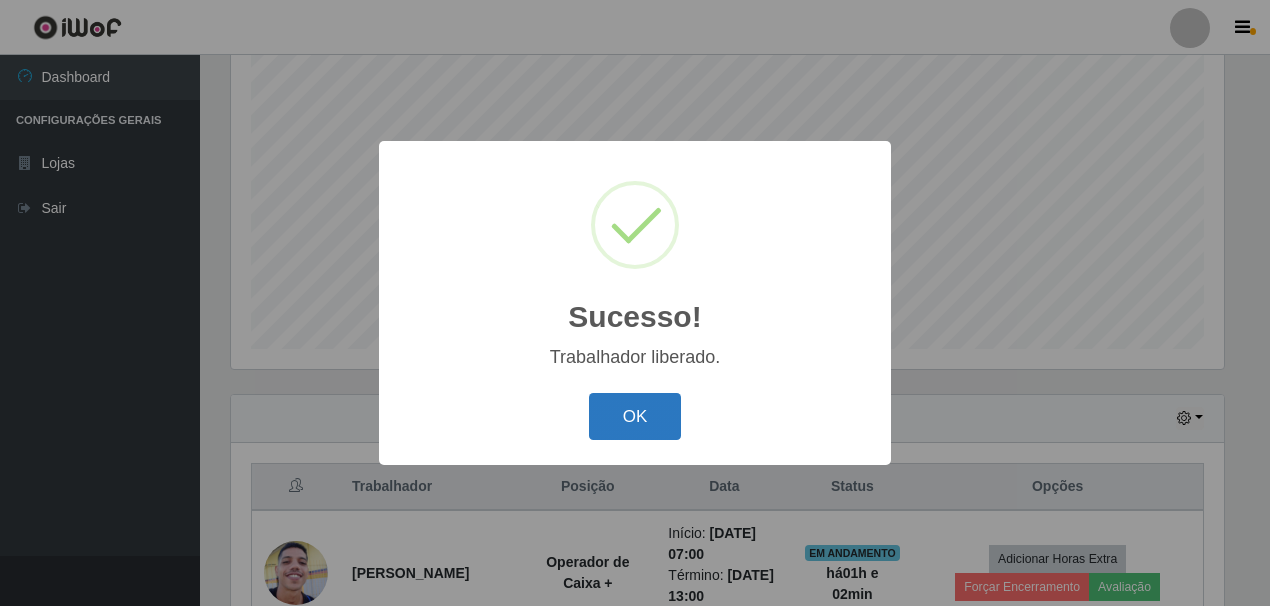 click on "OK" at bounding box center [635, 416] 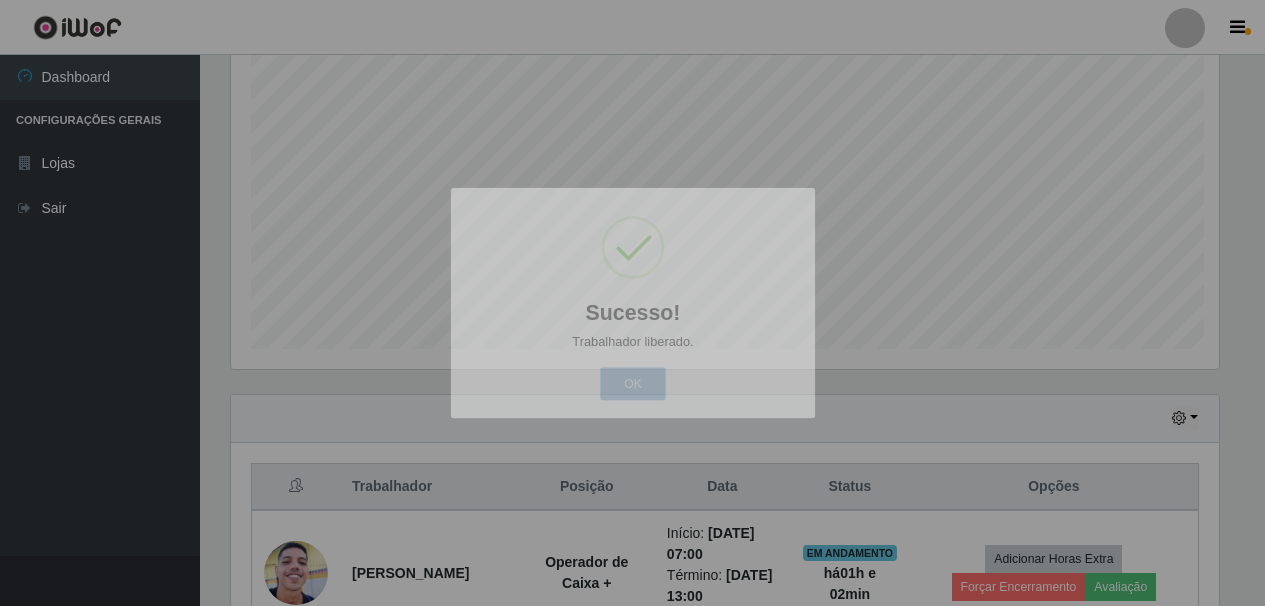scroll, scrollTop: 999585, scrollLeft: 998997, axis: both 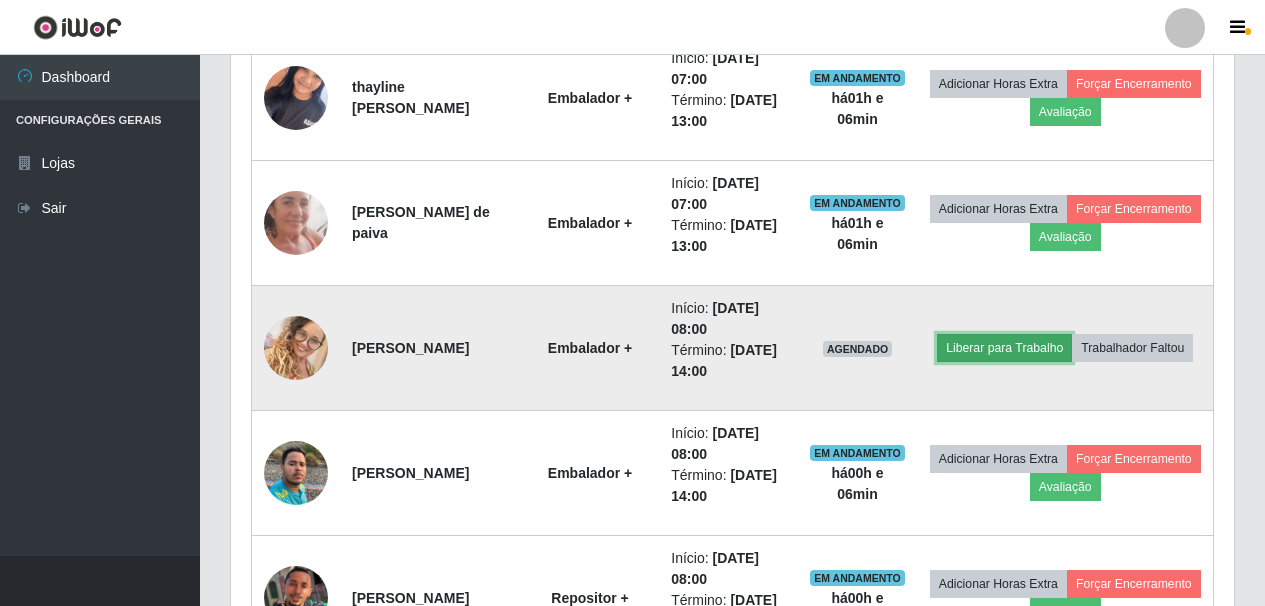 click on "Liberar para Trabalho" at bounding box center [1004, 348] 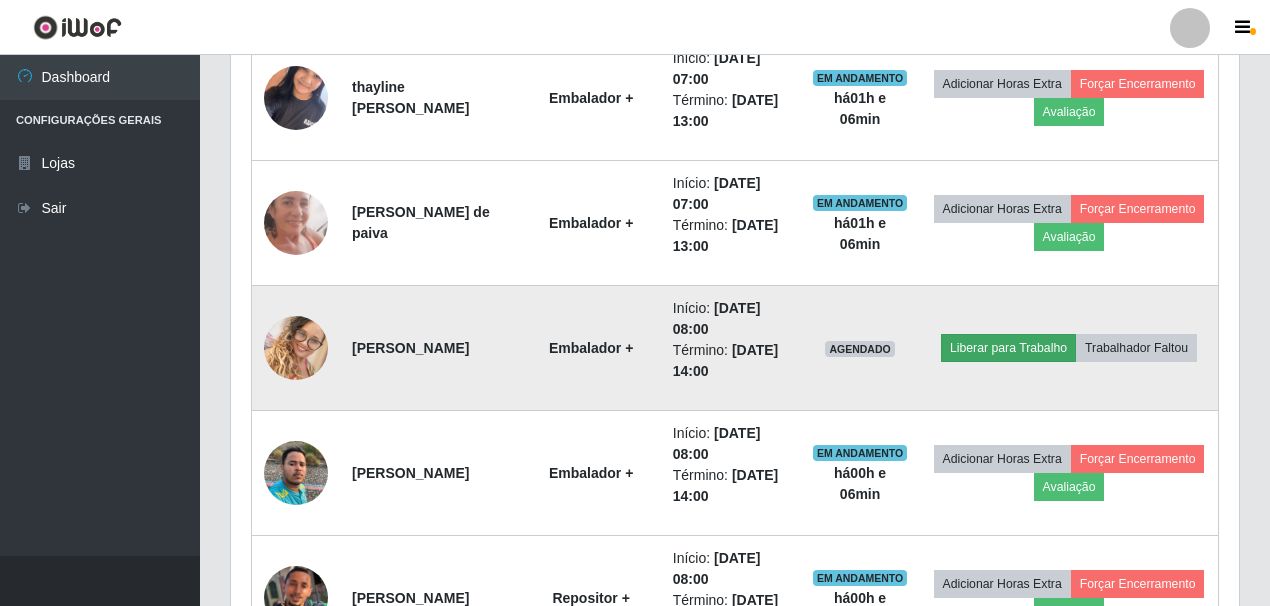 scroll, scrollTop: 999585, scrollLeft: 999007, axis: both 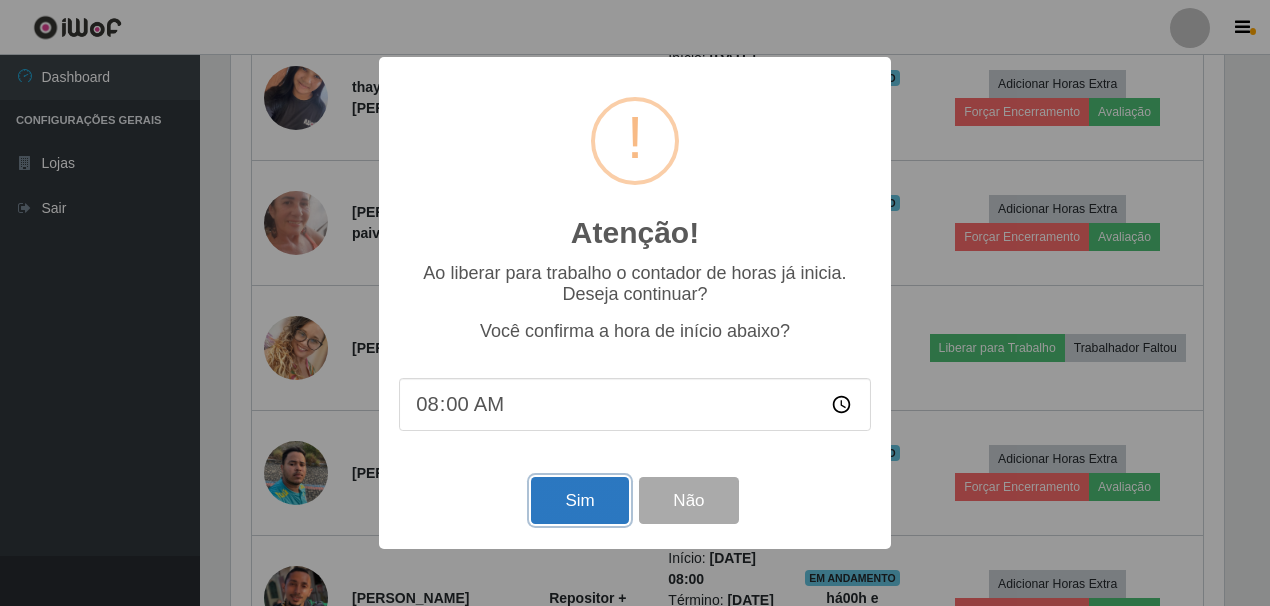 click on "Sim" at bounding box center [579, 500] 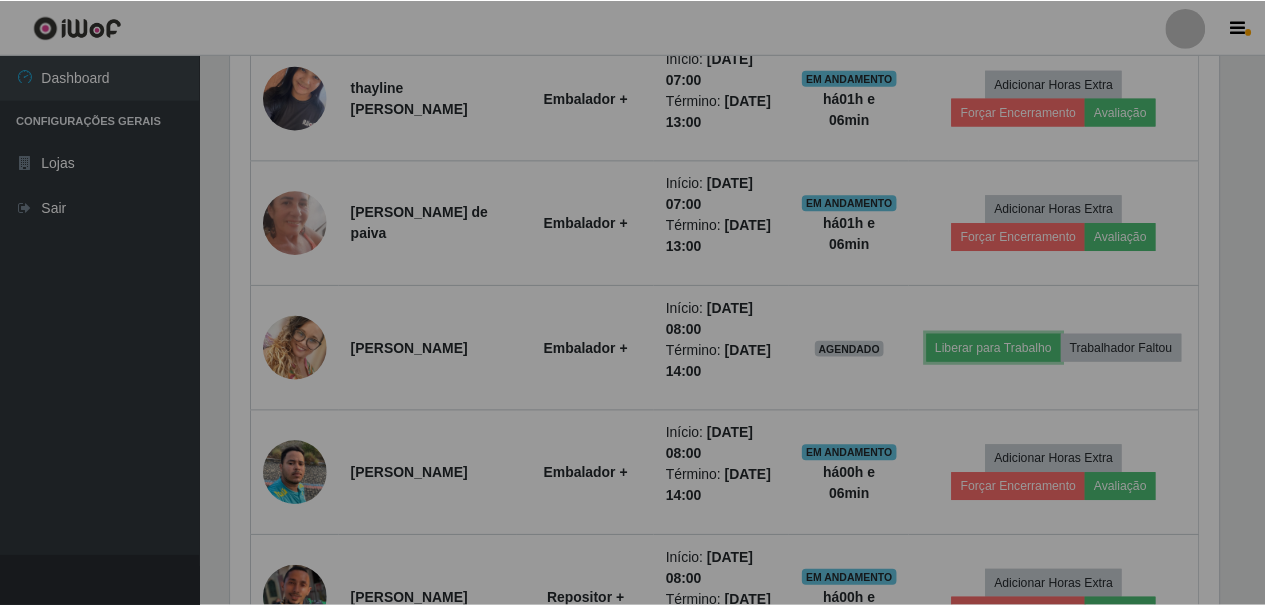 scroll, scrollTop: 999585, scrollLeft: 998997, axis: both 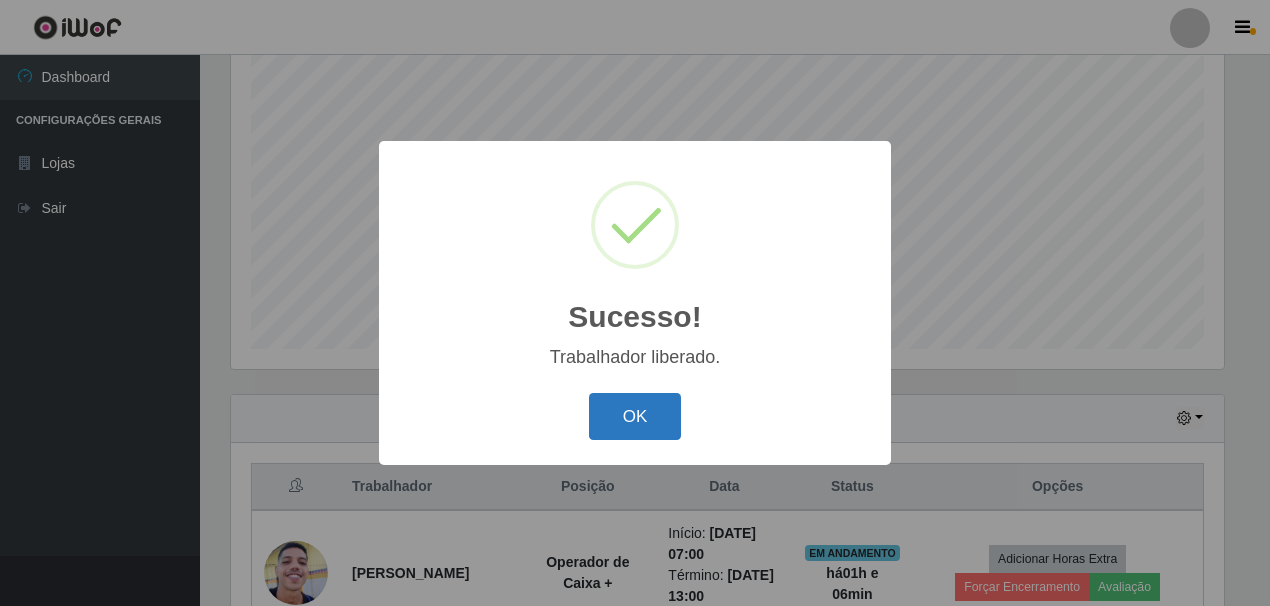 click on "OK" at bounding box center [635, 416] 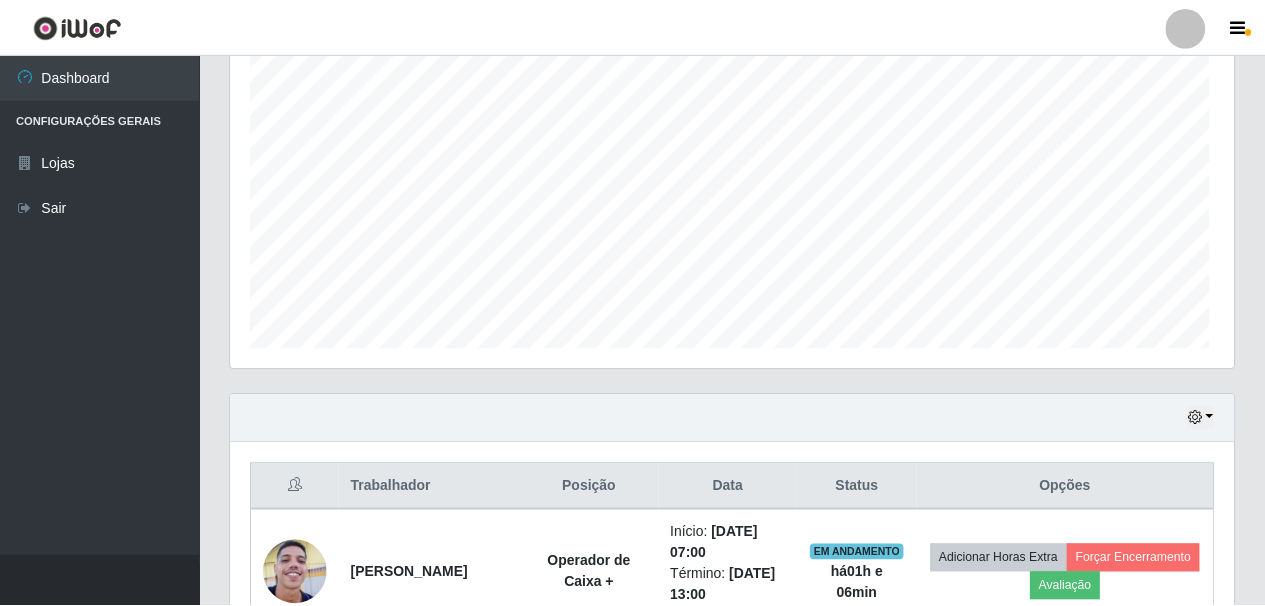 scroll, scrollTop: 999585, scrollLeft: 998997, axis: both 